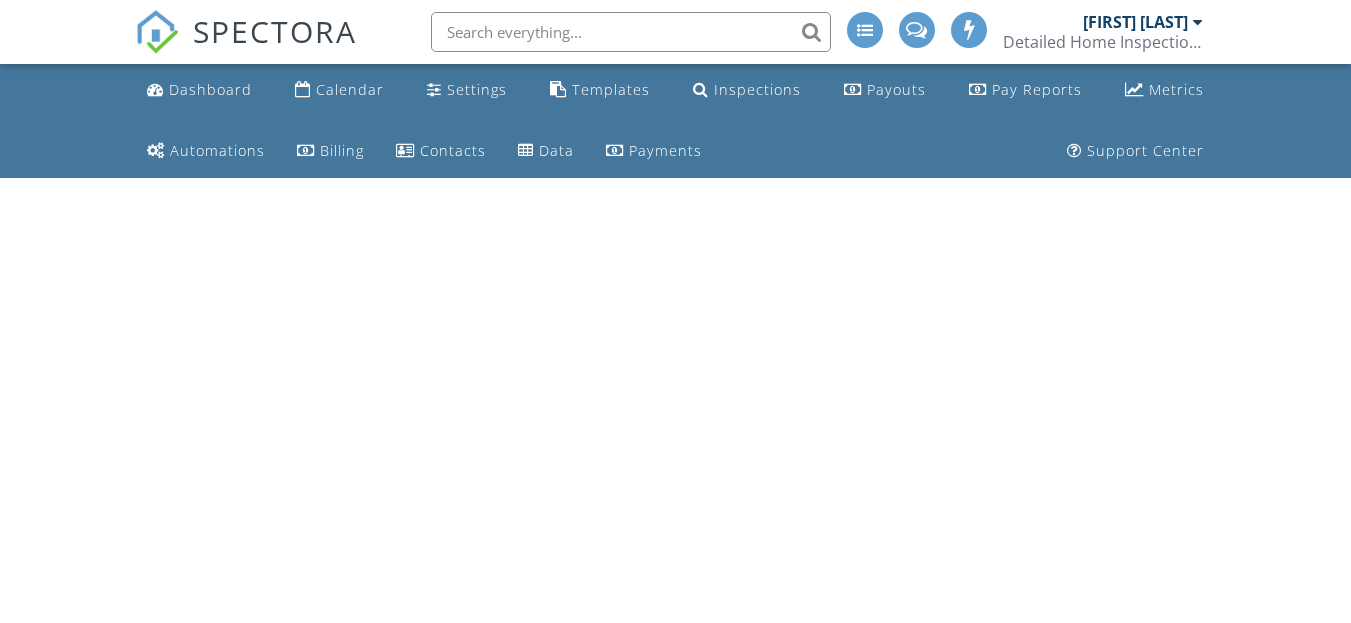 scroll, scrollTop: 0, scrollLeft: 0, axis: both 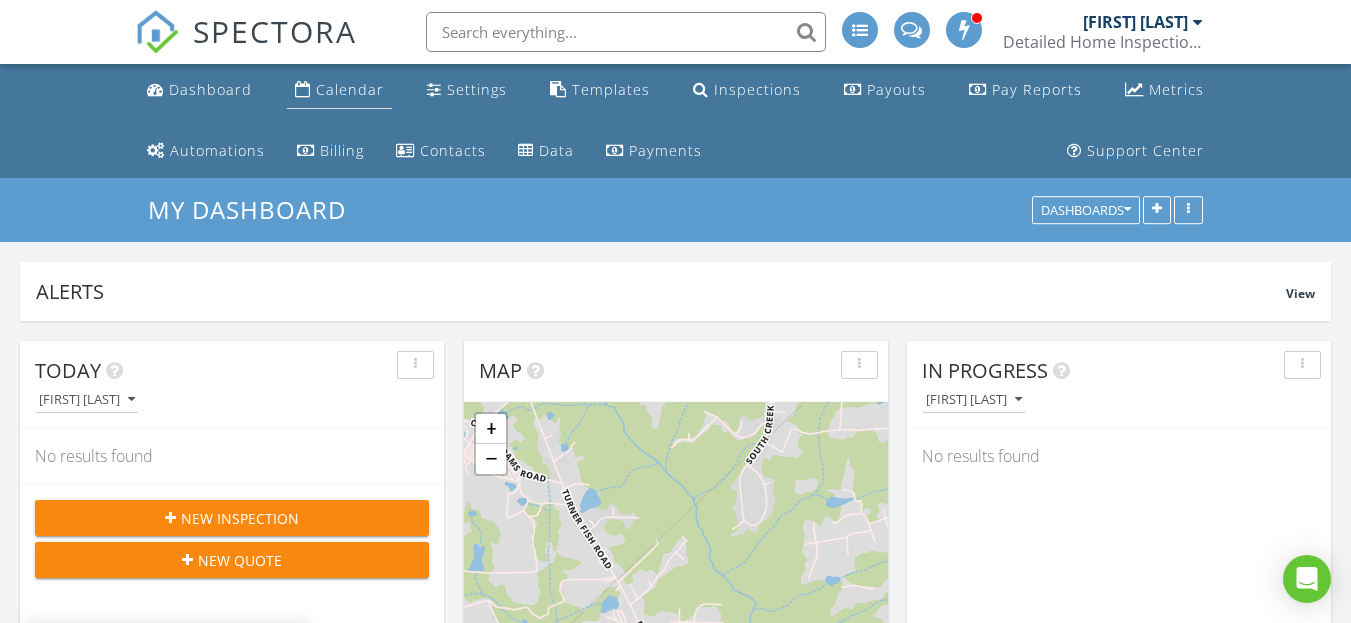click on "Calendar" at bounding box center [350, 89] 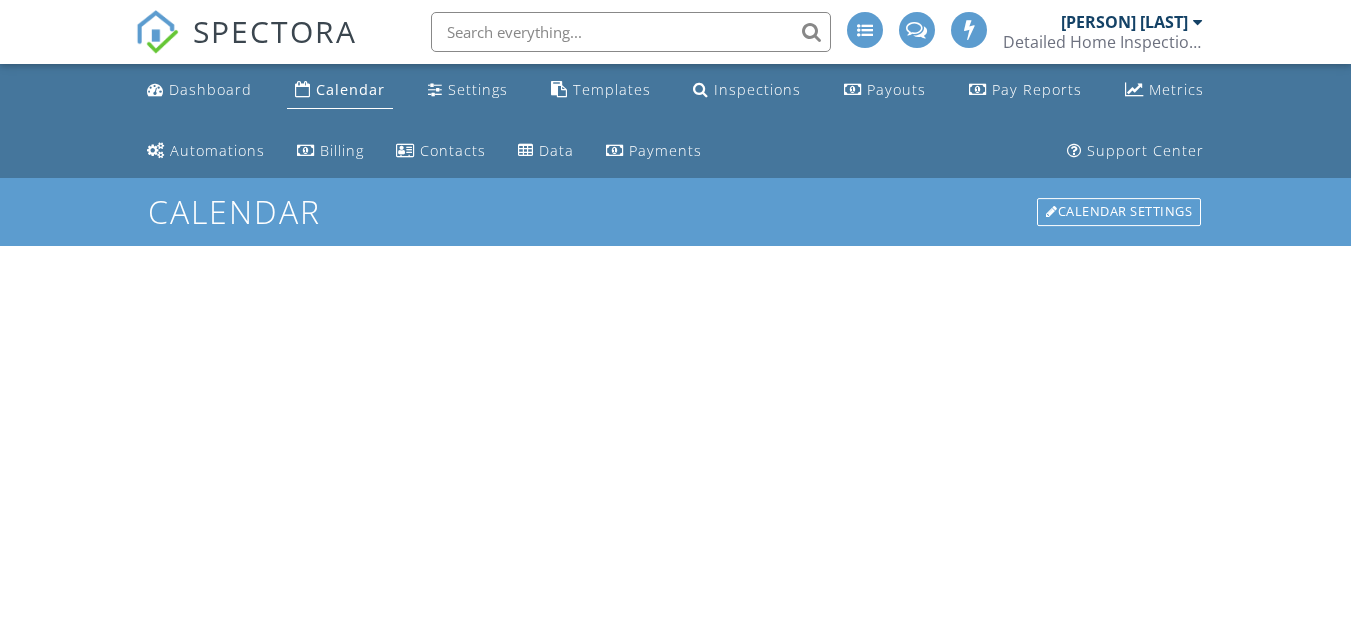 scroll, scrollTop: 0, scrollLeft: 0, axis: both 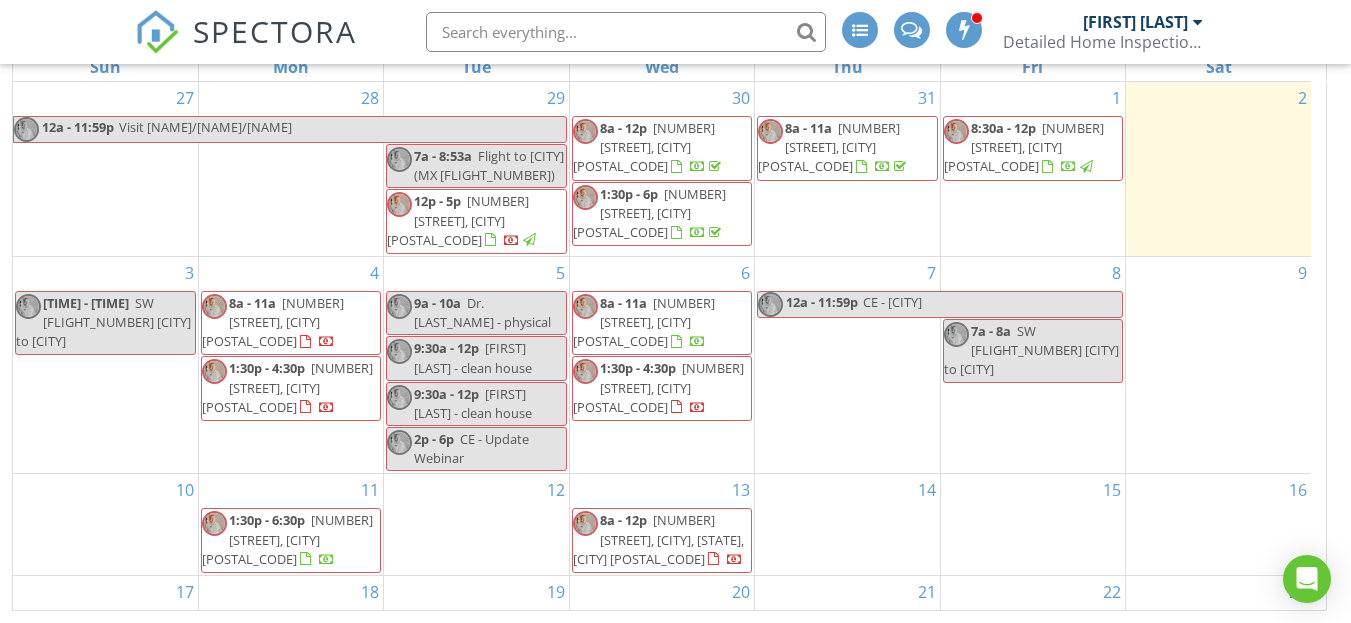 click on "[NUMBER] [STREET], [CITY] [POSTAL_CODE]" at bounding box center [273, 322] 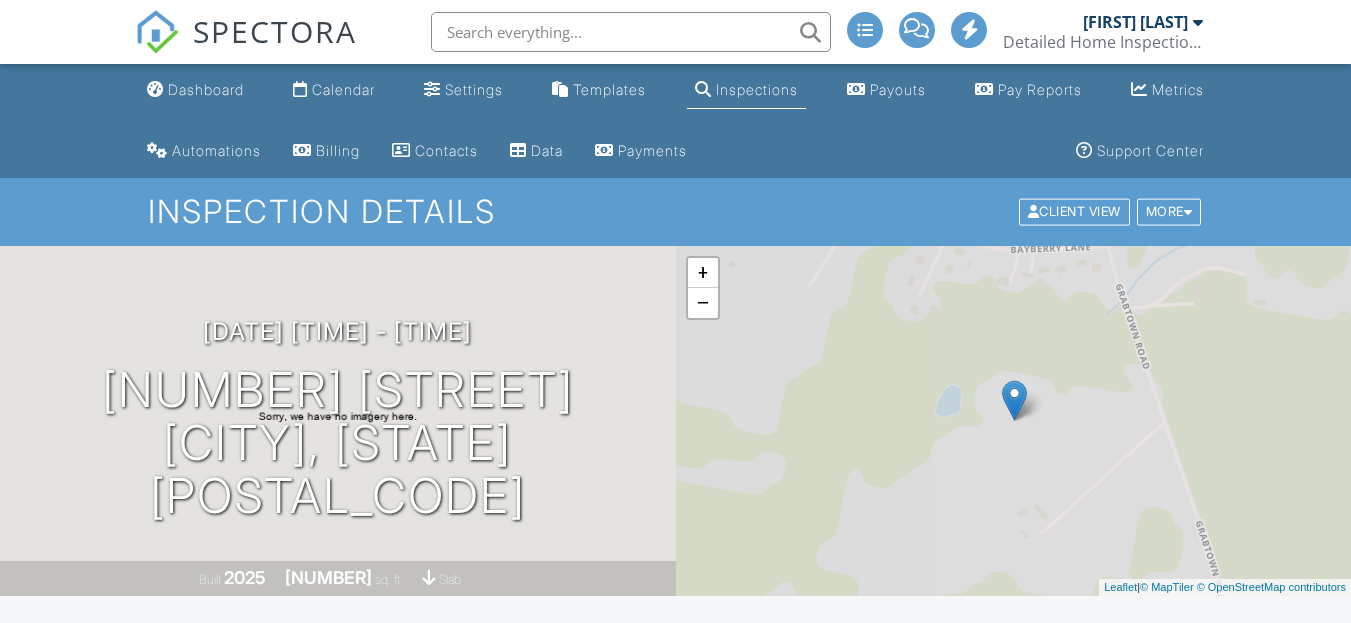 scroll, scrollTop: 600, scrollLeft: 0, axis: vertical 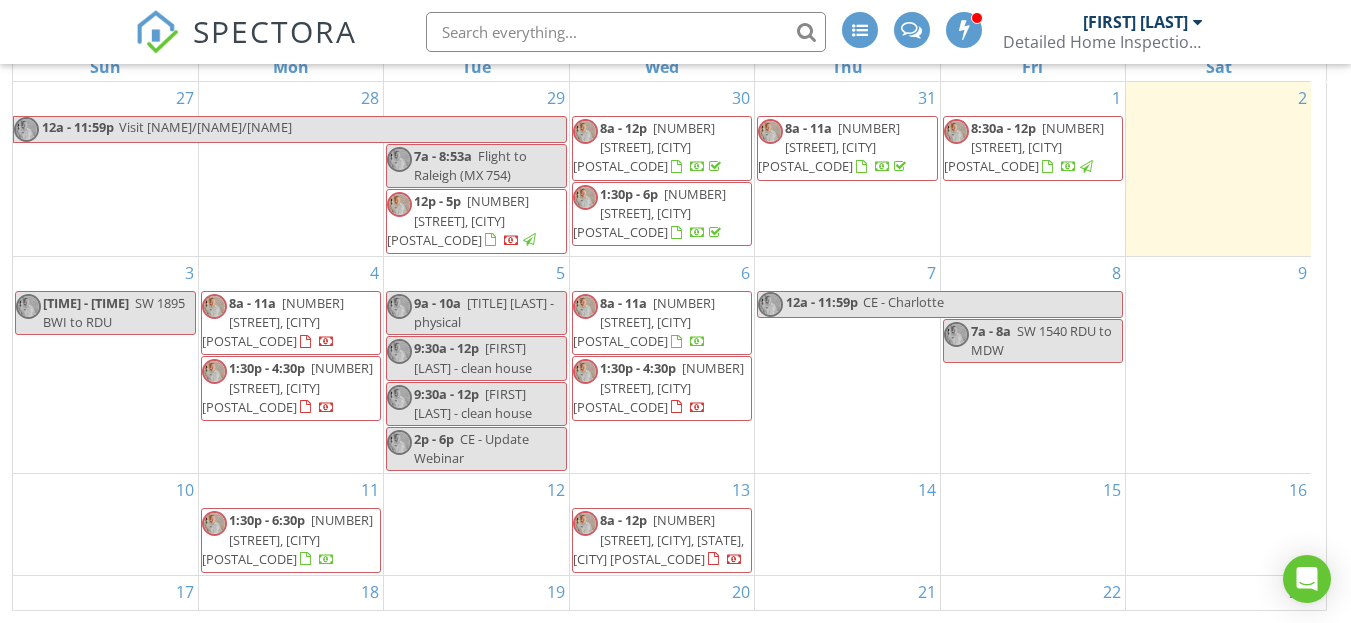 click on "[NUMBER] [STREET], [CITY] [POSTAL_CODE]" at bounding box center (287, 387) 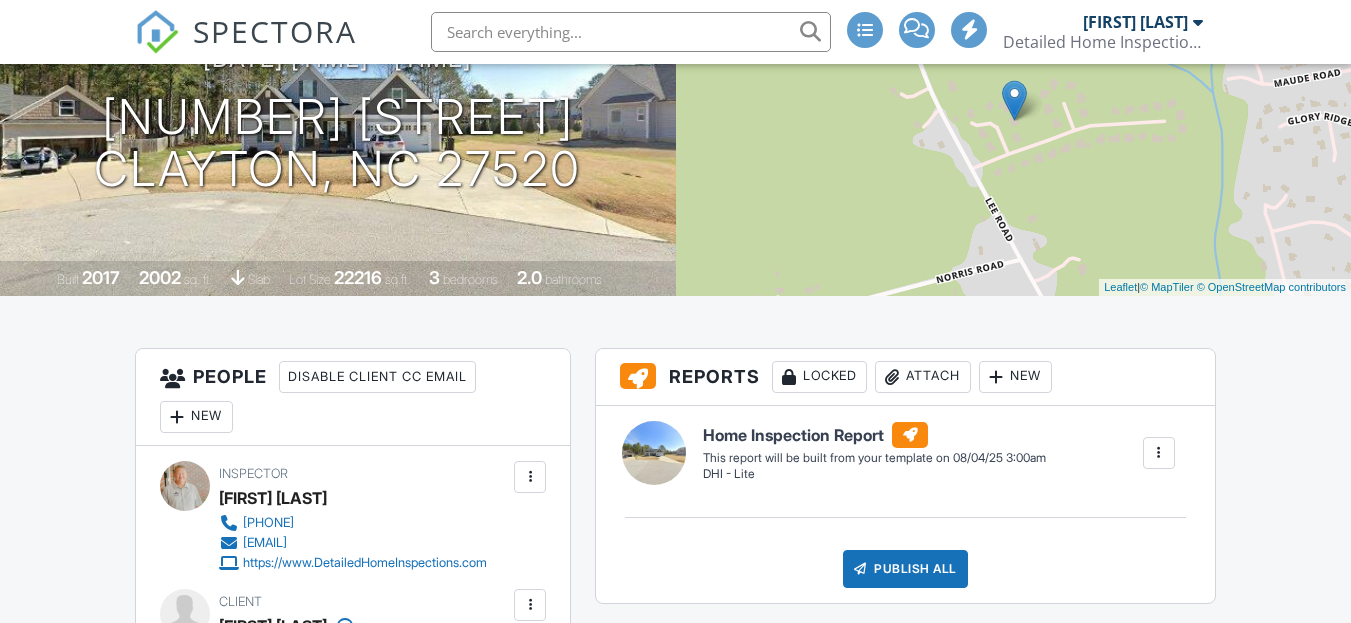 scroll, scrollTop: 300, scrollLeft: 0, axis: vertical 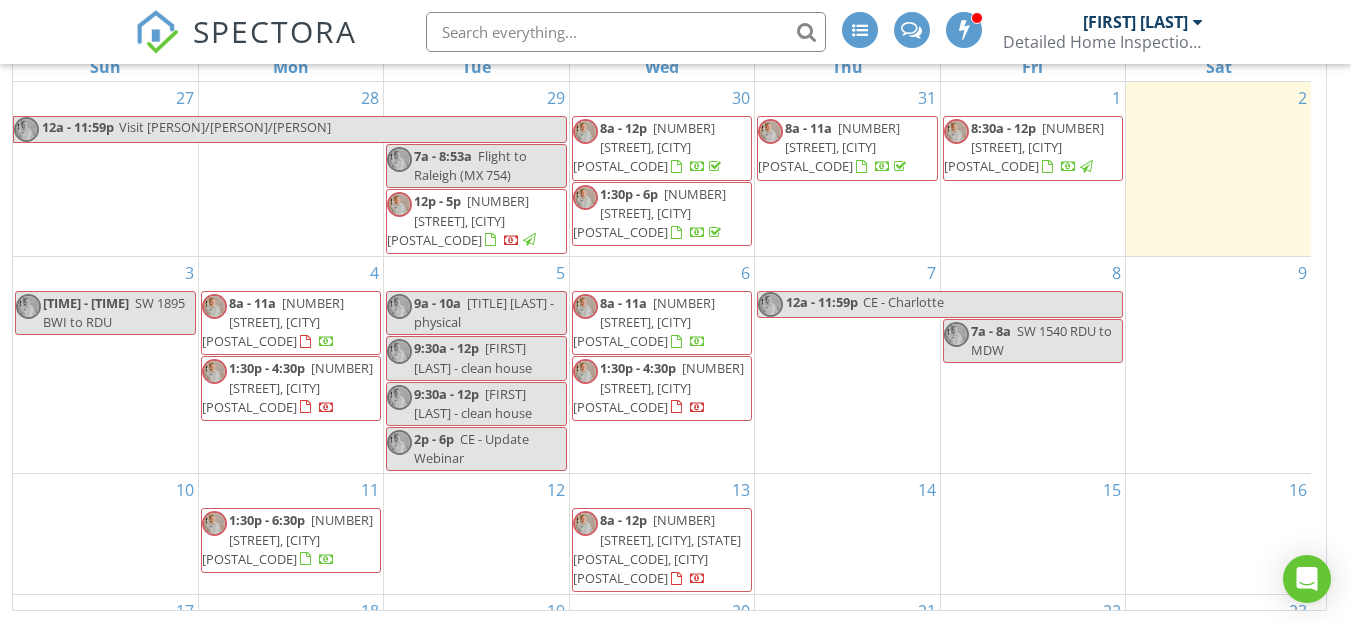 click on "15 Lupin Dr, Smithfield 27577" at bounding box center [273, 322] 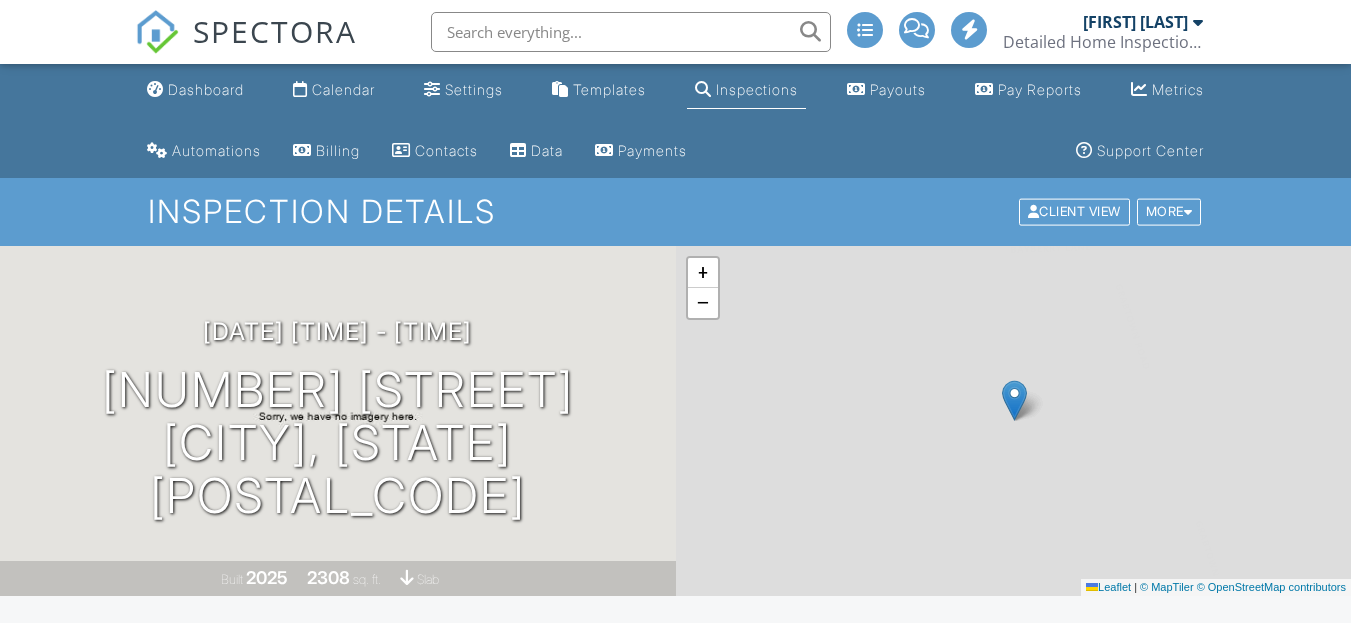 scroll, scrollTop: 0, scrollLeft: 0, axis: both 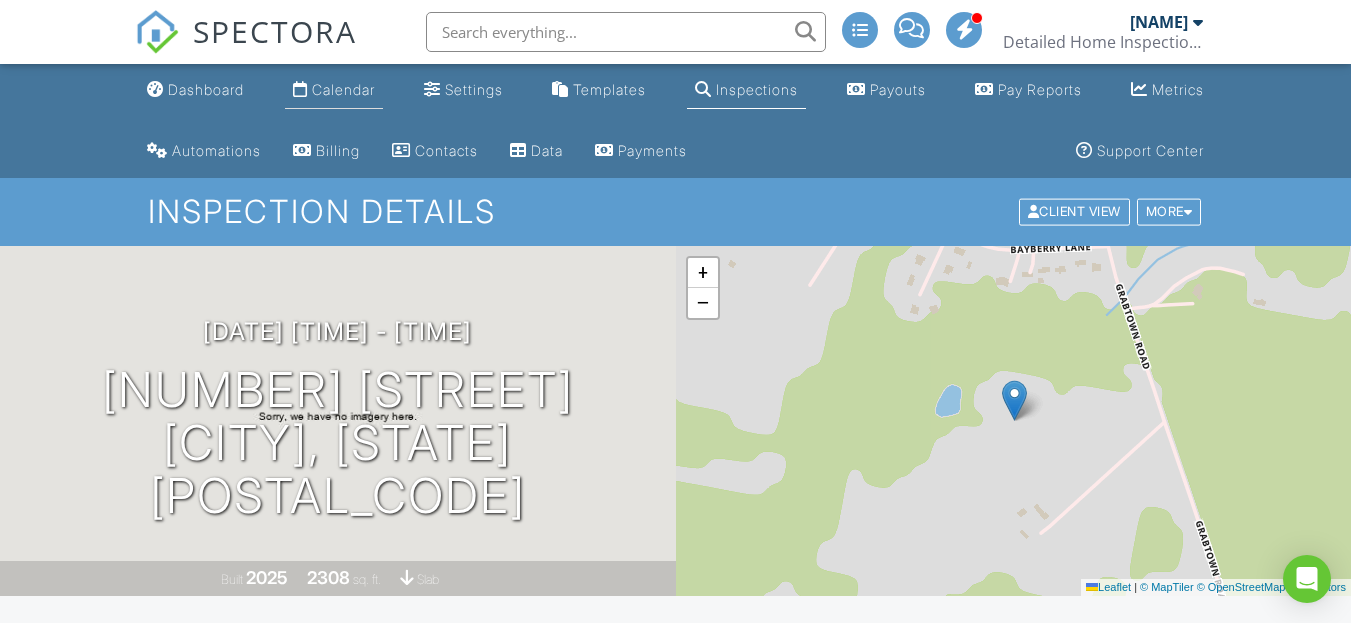 click on "Calendar" at bounding box center [334, 90] 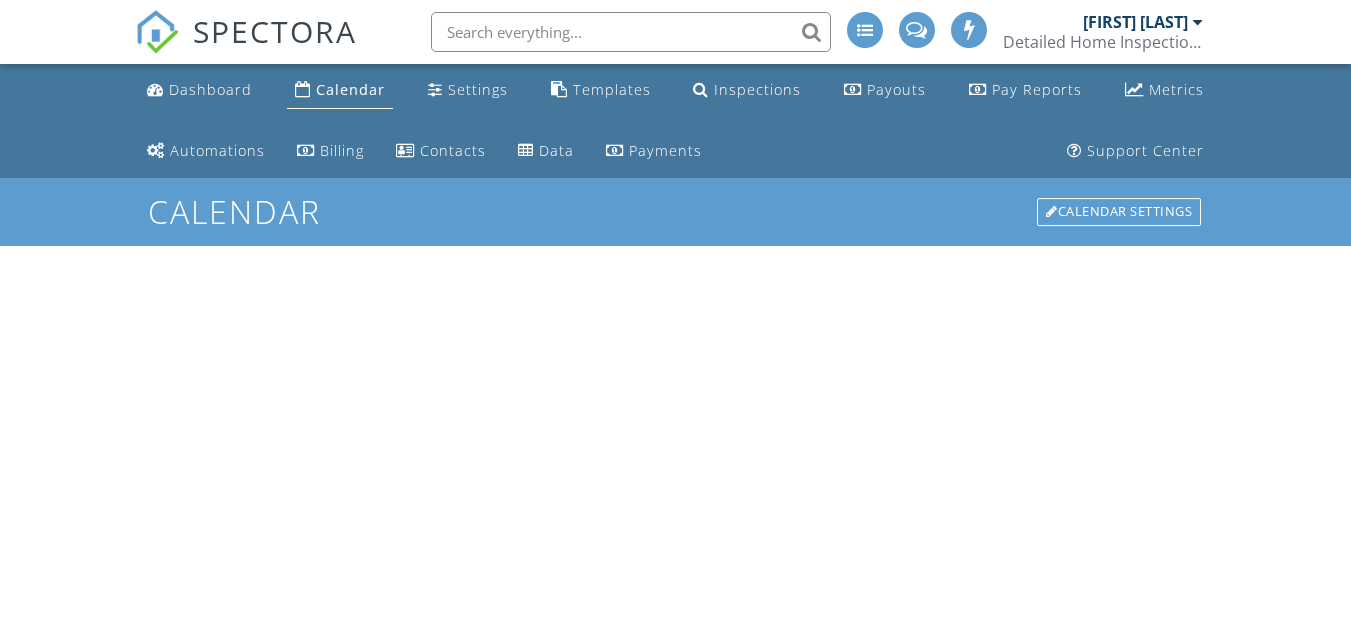 scroll, scrollTop: 0, scrollLeft: 0, axis: both 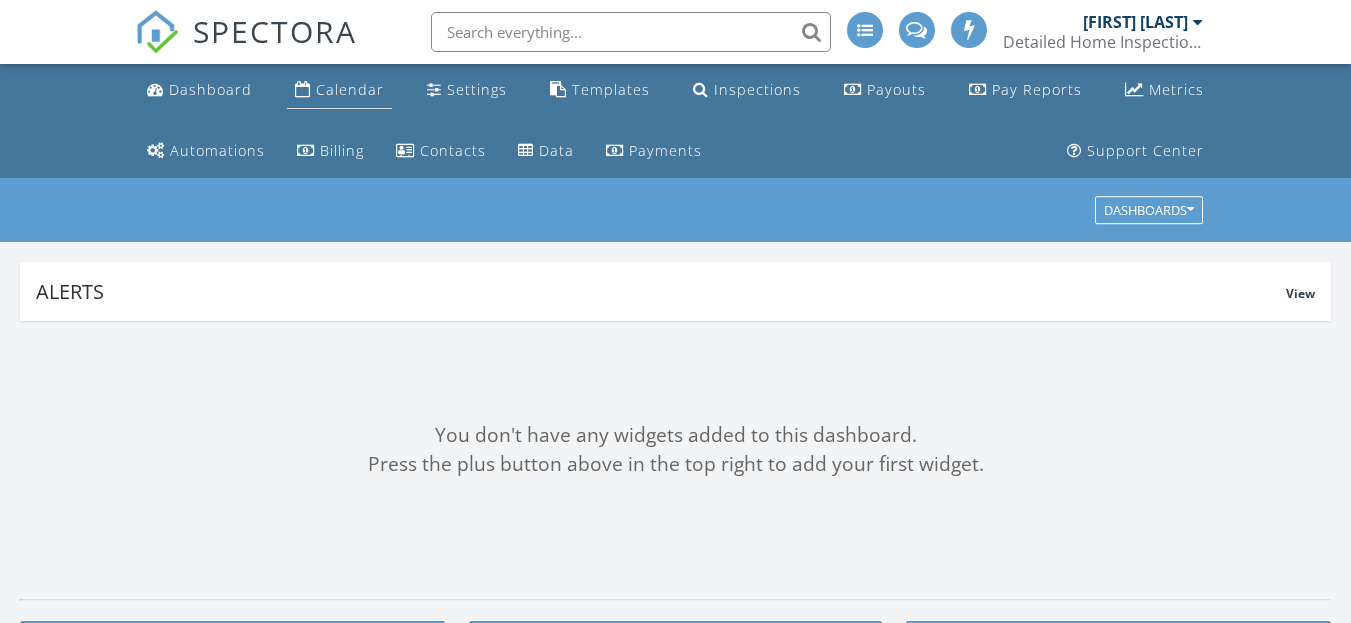 click on "Calendar" at bounding box center (350, 89) 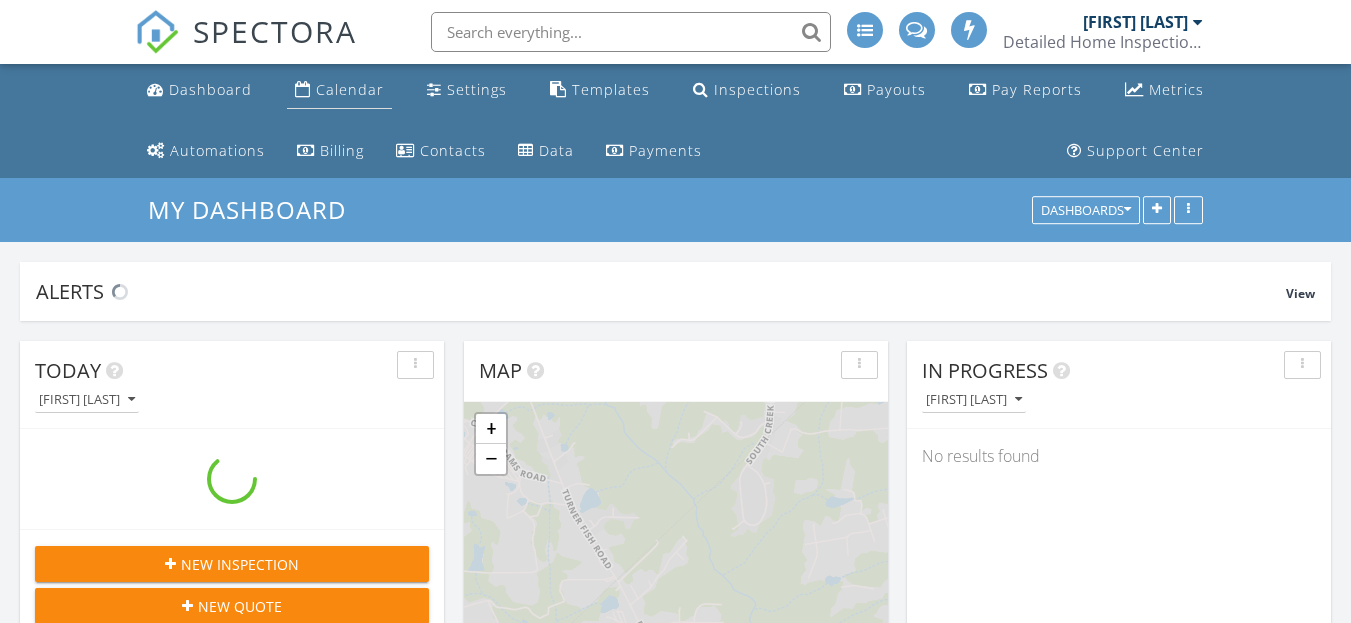 scroll, scrollTop: 10, scrollLeft: 10, axis: both 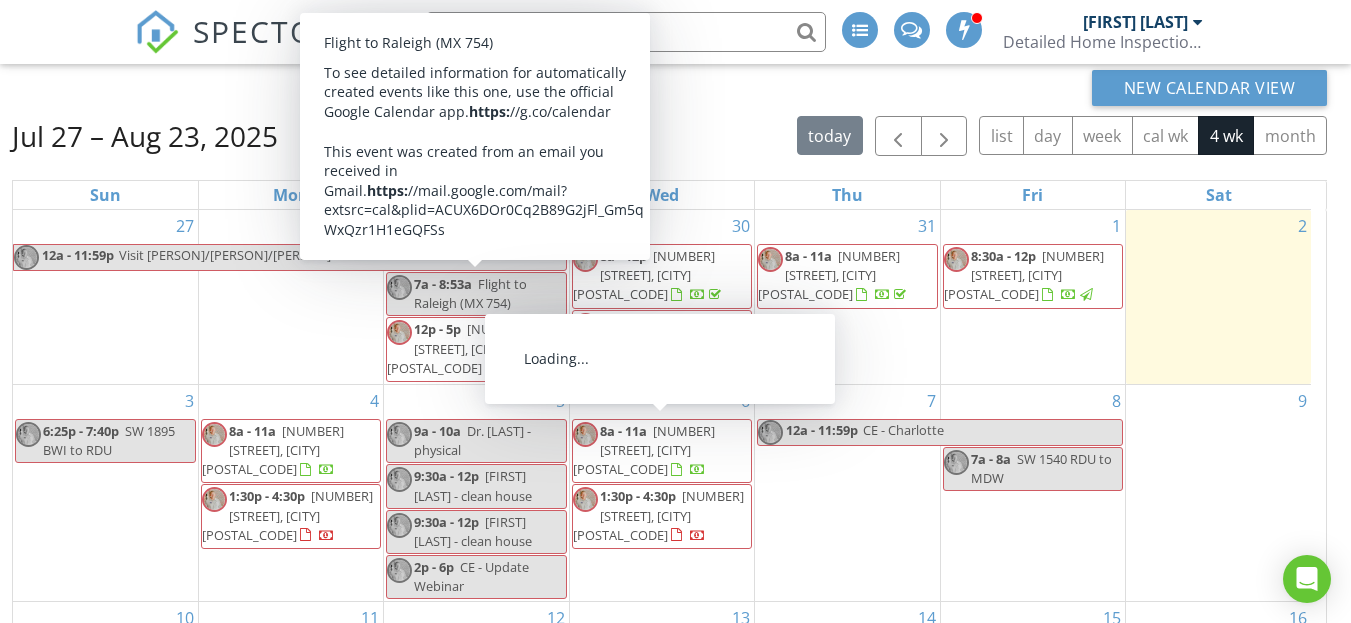 click on "8a - 11a" at bounding box center [623, 431] 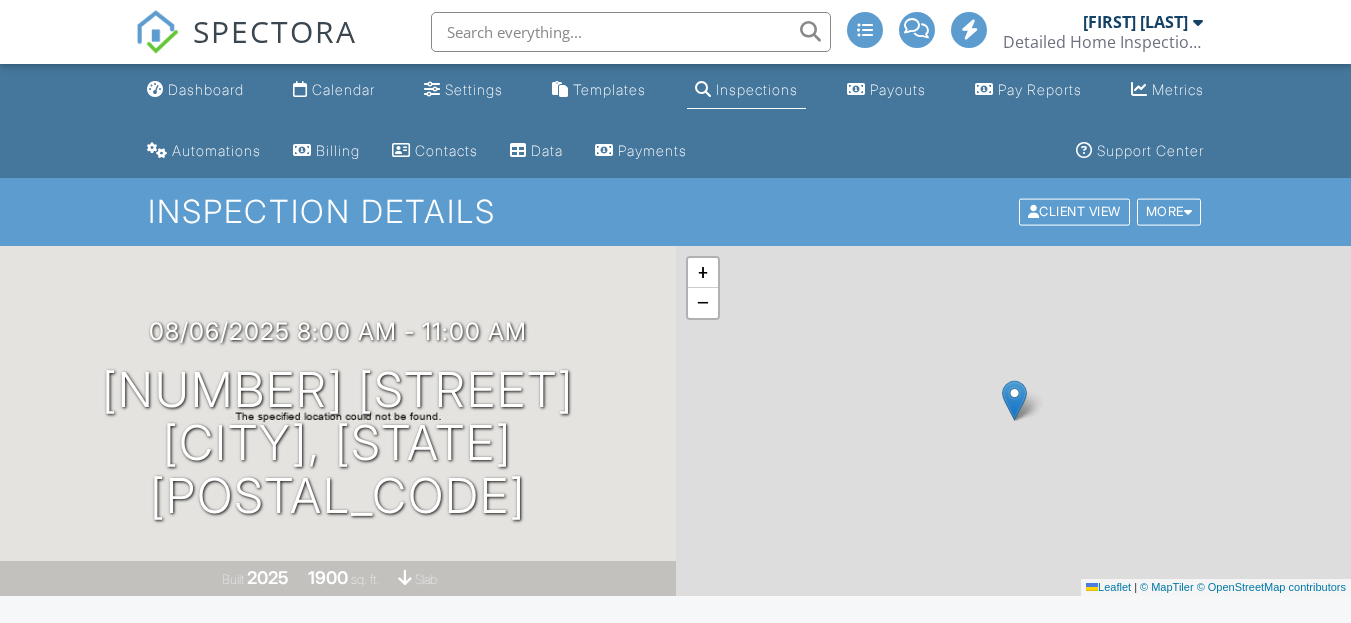 scroll, scrollTop: 500, scrollLeft: 0, axis: vertical 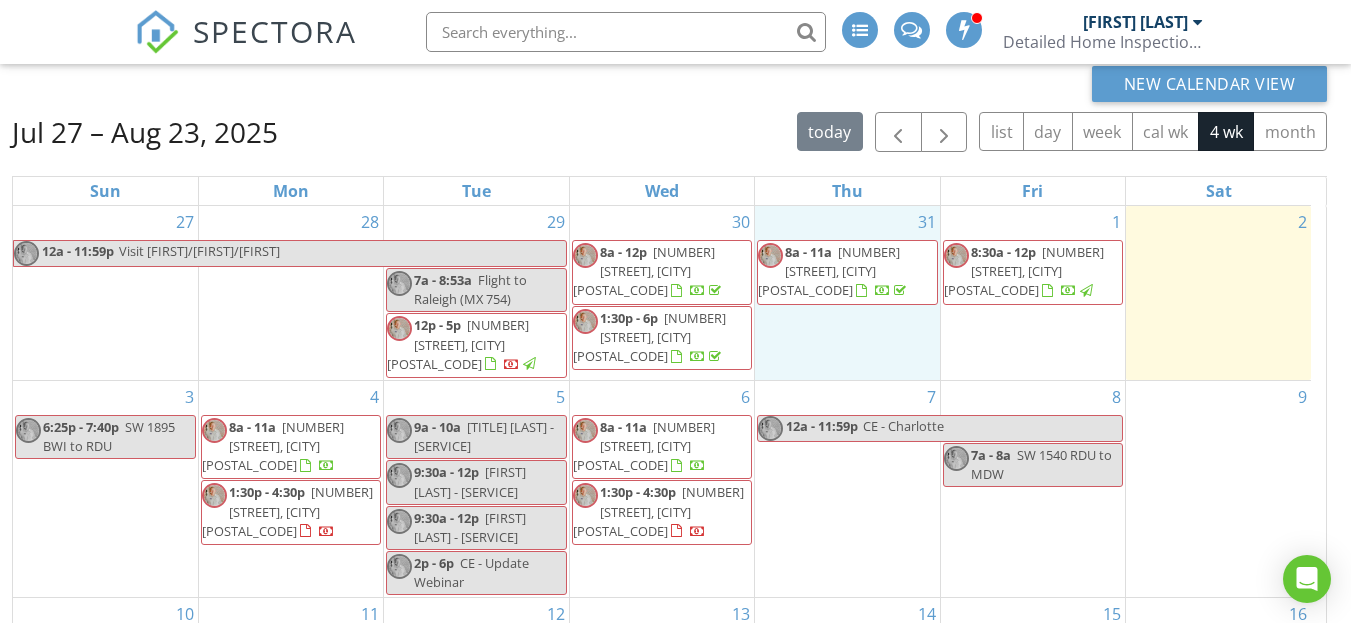 click on "[DATE] [TIME] [TIME] [NUMBER] [STREET], [CITY] [POSTAL_CODE]" at bounding box center (847, 293) 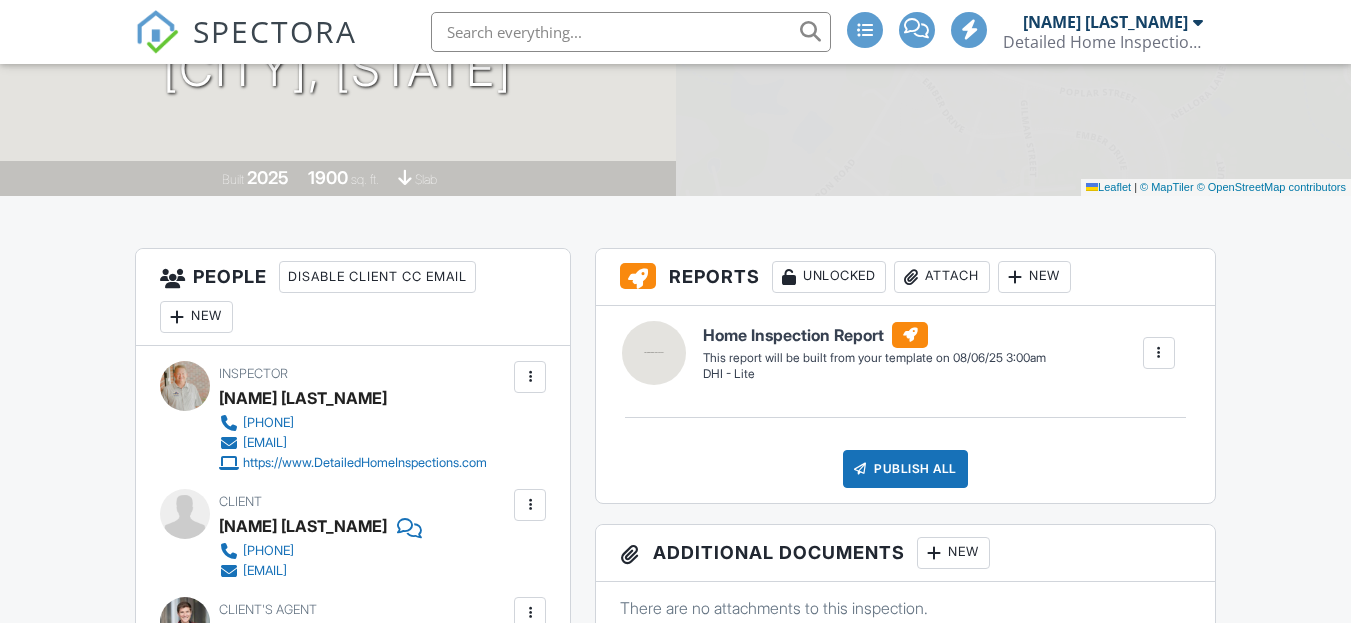 scroll, scrollTop: 480, scrollLeft: 0, axis: vertical 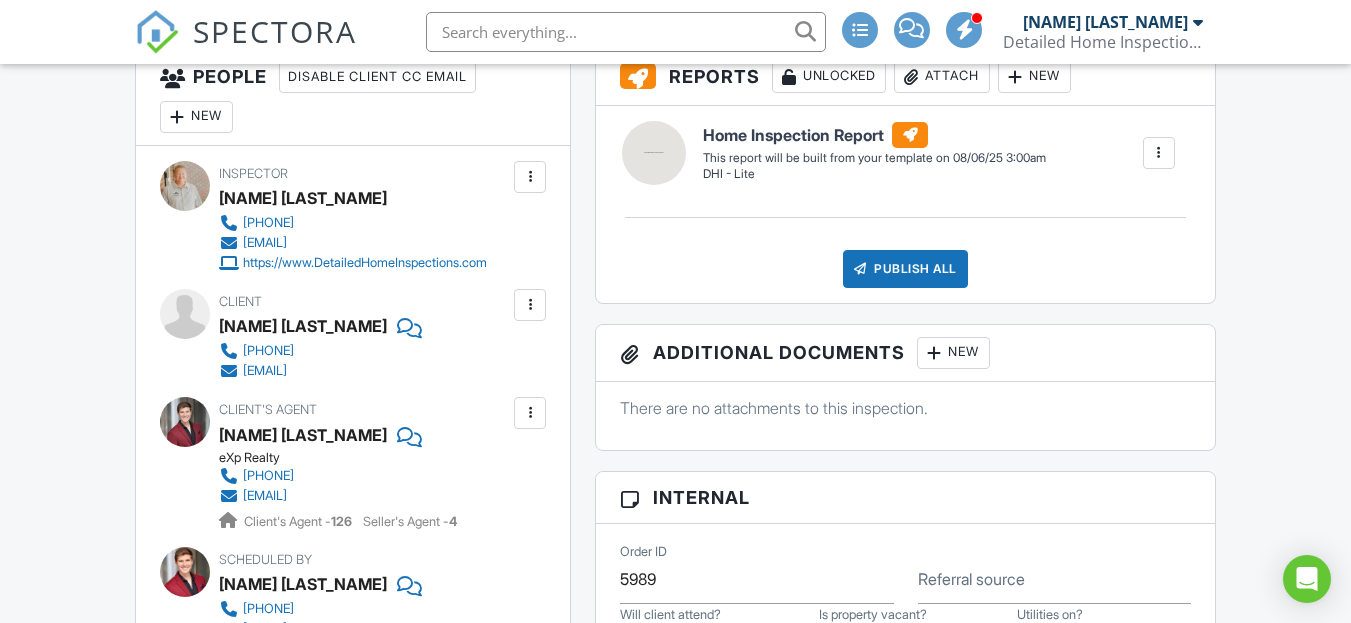 click on "tendai.kwaramba@[DOMAIN]" at bounding box center (265, 371) 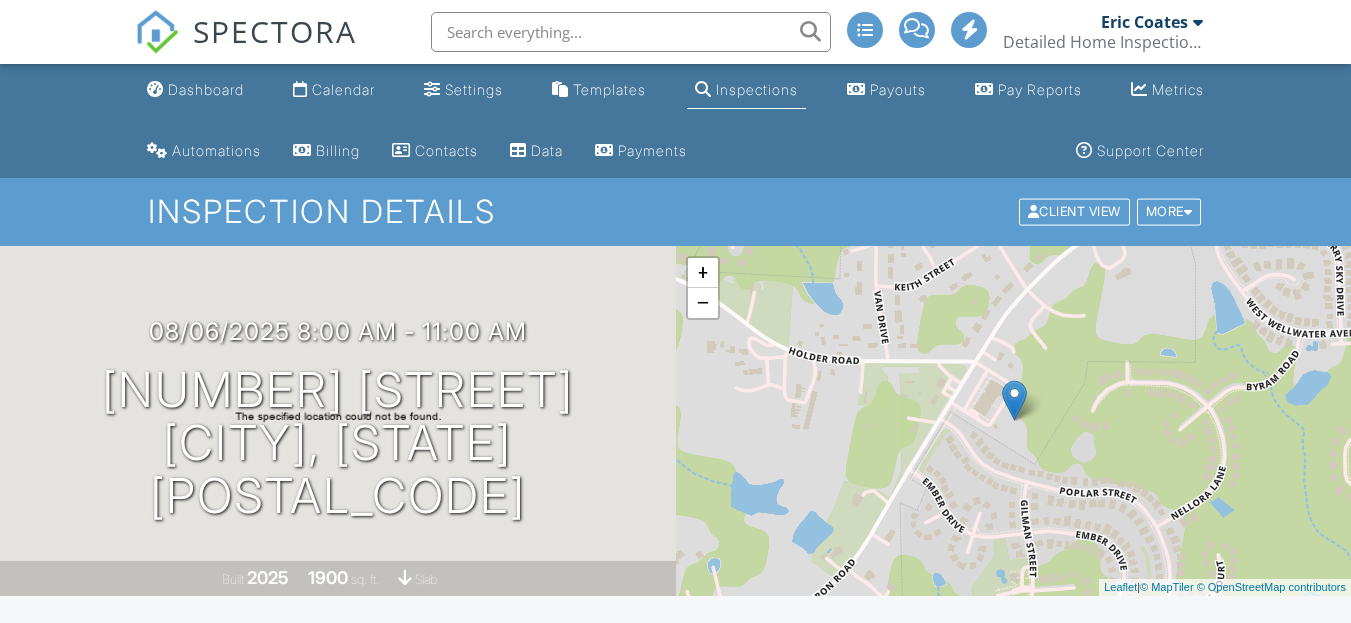 scroll, scrollTop: 600, scrollLeft: 0, axis: vertical 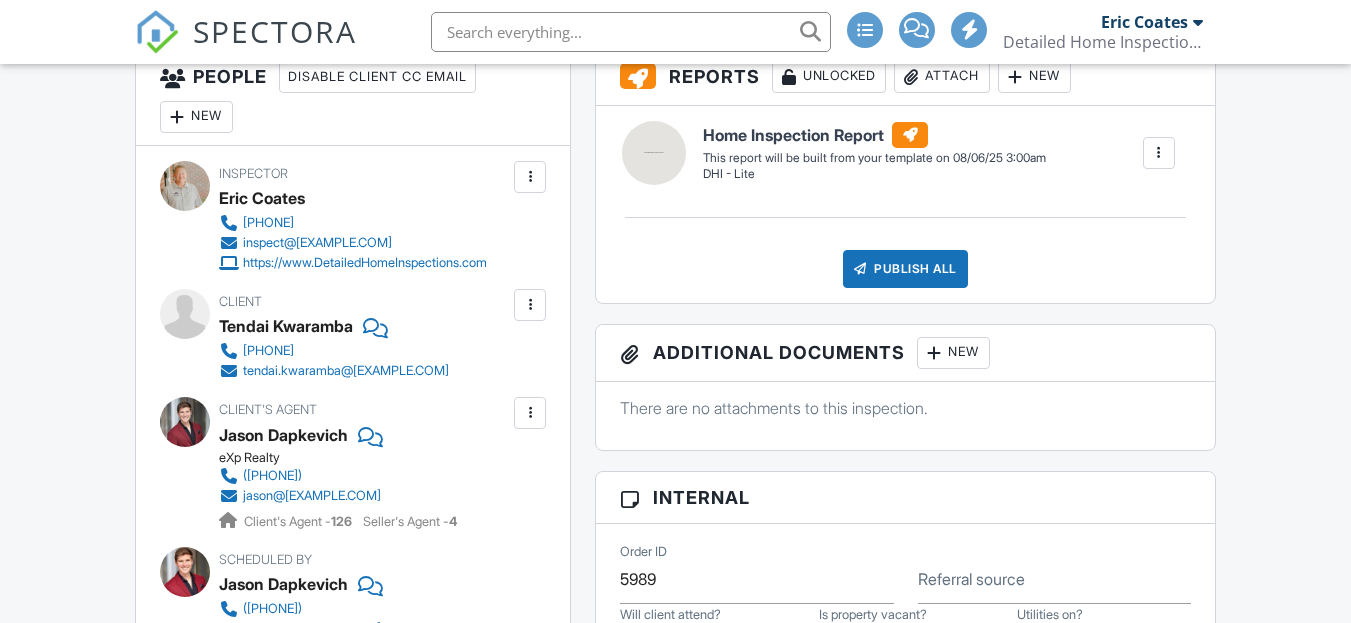 click on "tendai.kwaramba@[EXAMPLE.COM]" at bounding box center [346, 371] 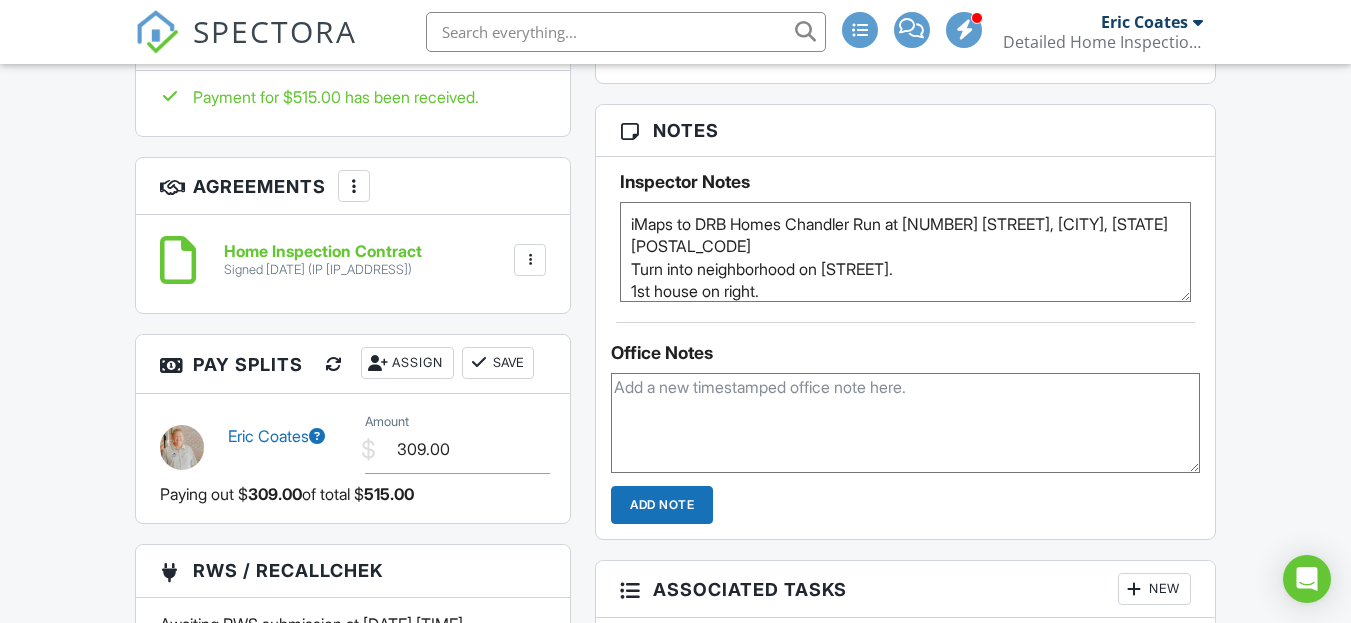 scroll, scrollTop: 1500, scrollLeft: 0, axis: vertical 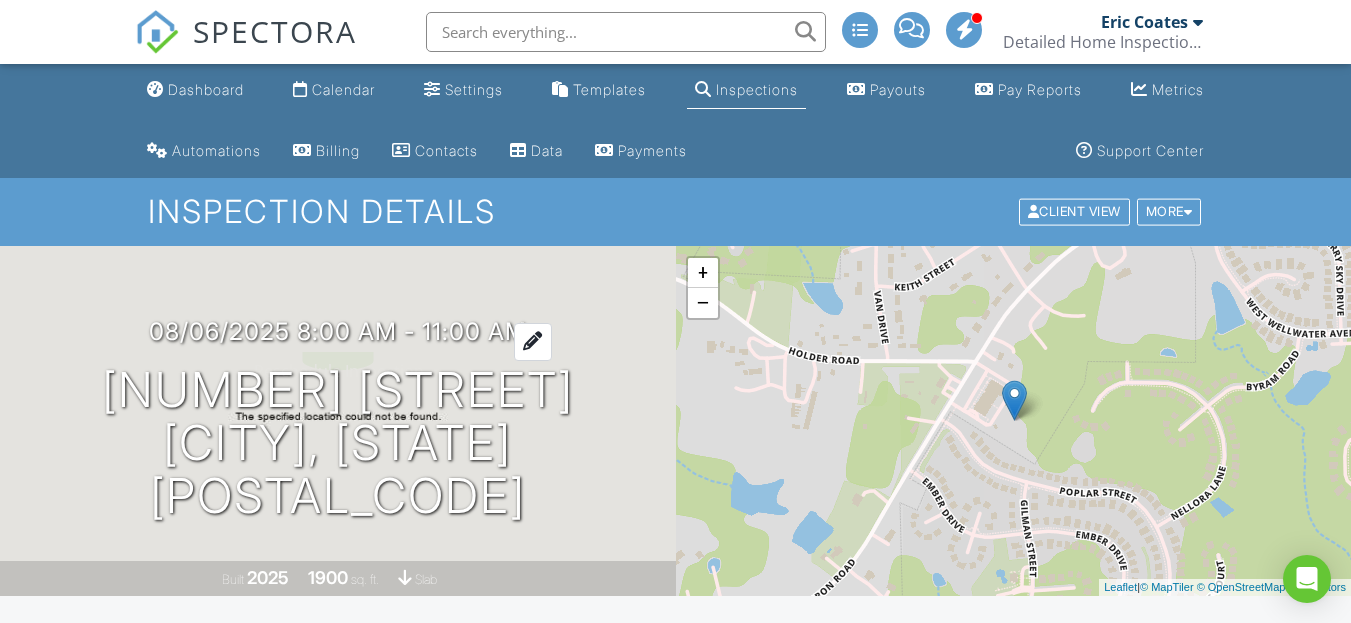 click on "08/06/2025  8:00 am
- 11:00 am" at bounding box center (338, 331) 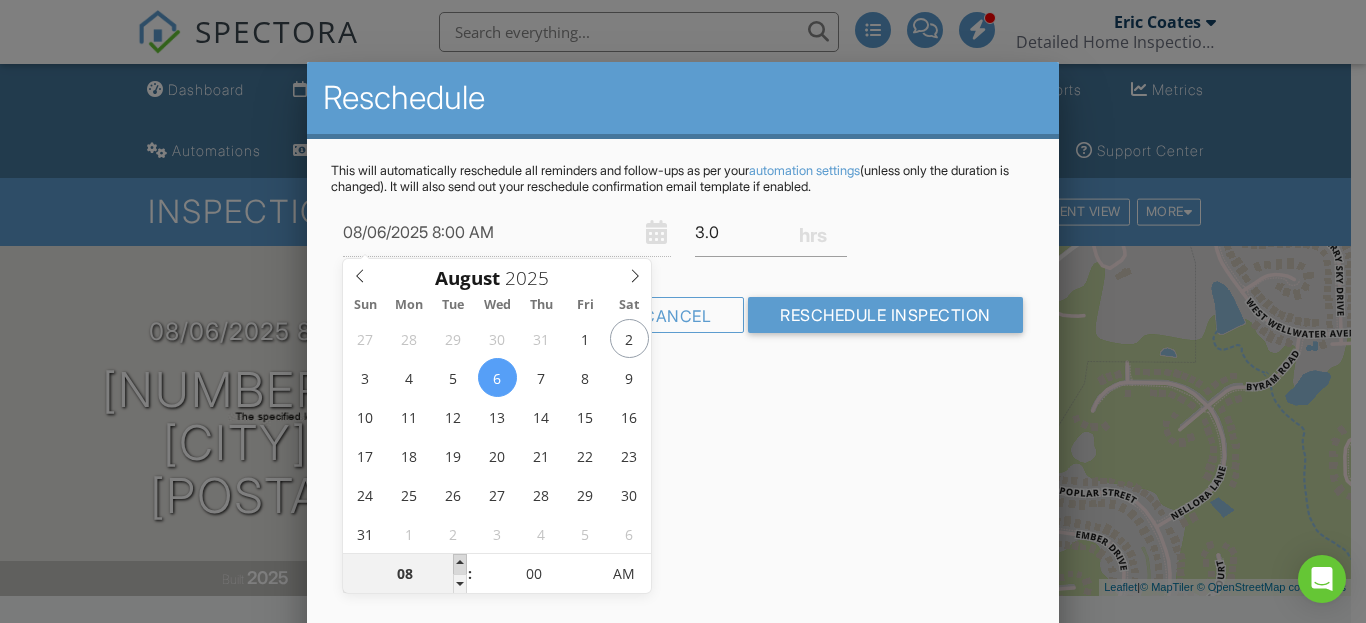 type on "08/06/2025 9:00 AM" 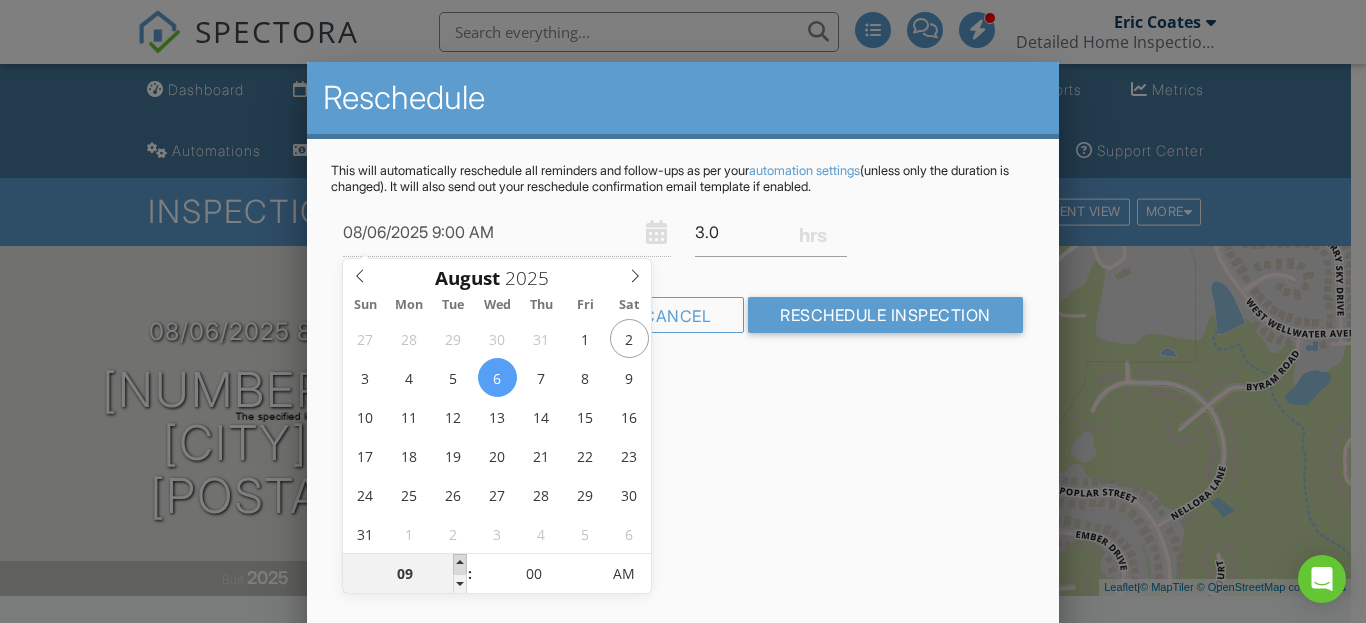 click at bounding box center (460, 564) 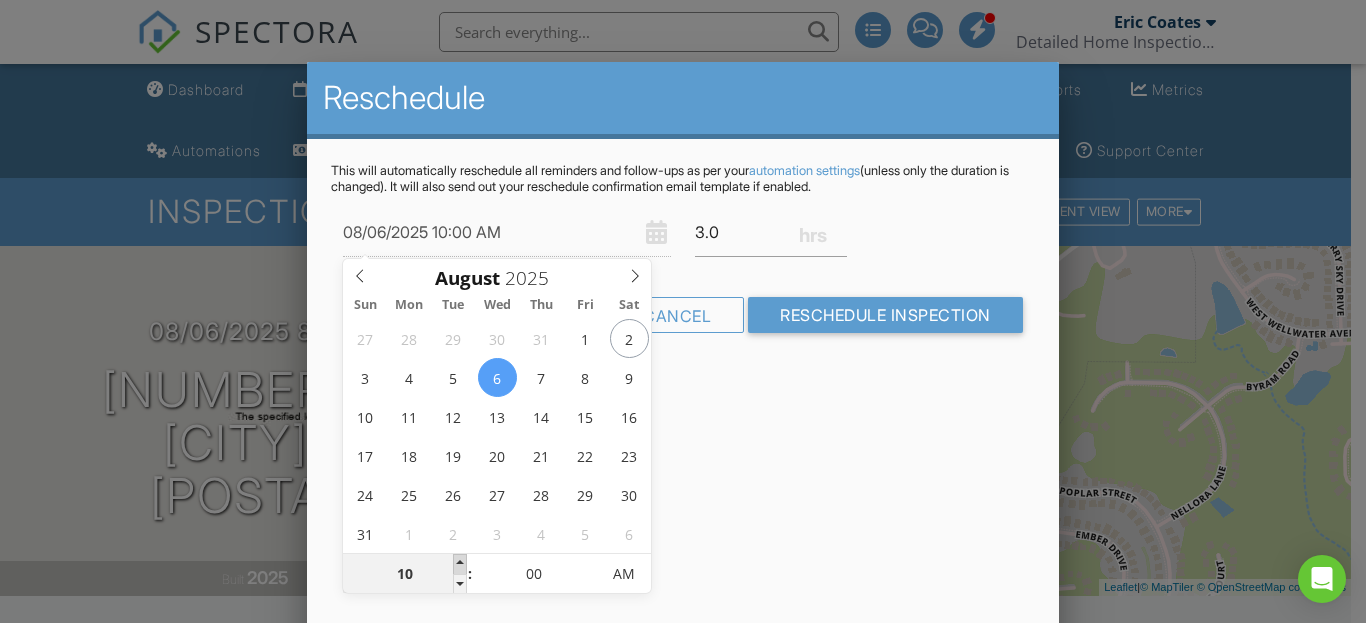 click at bounding box center [460, 564] 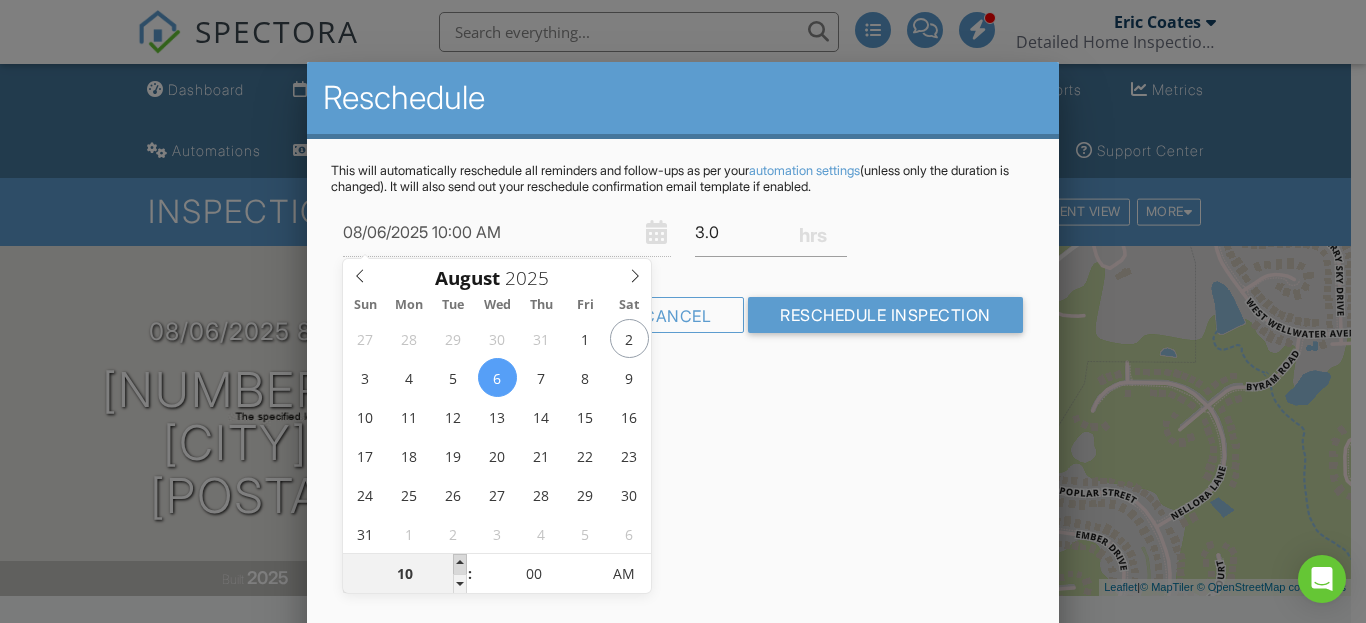 type on "11" 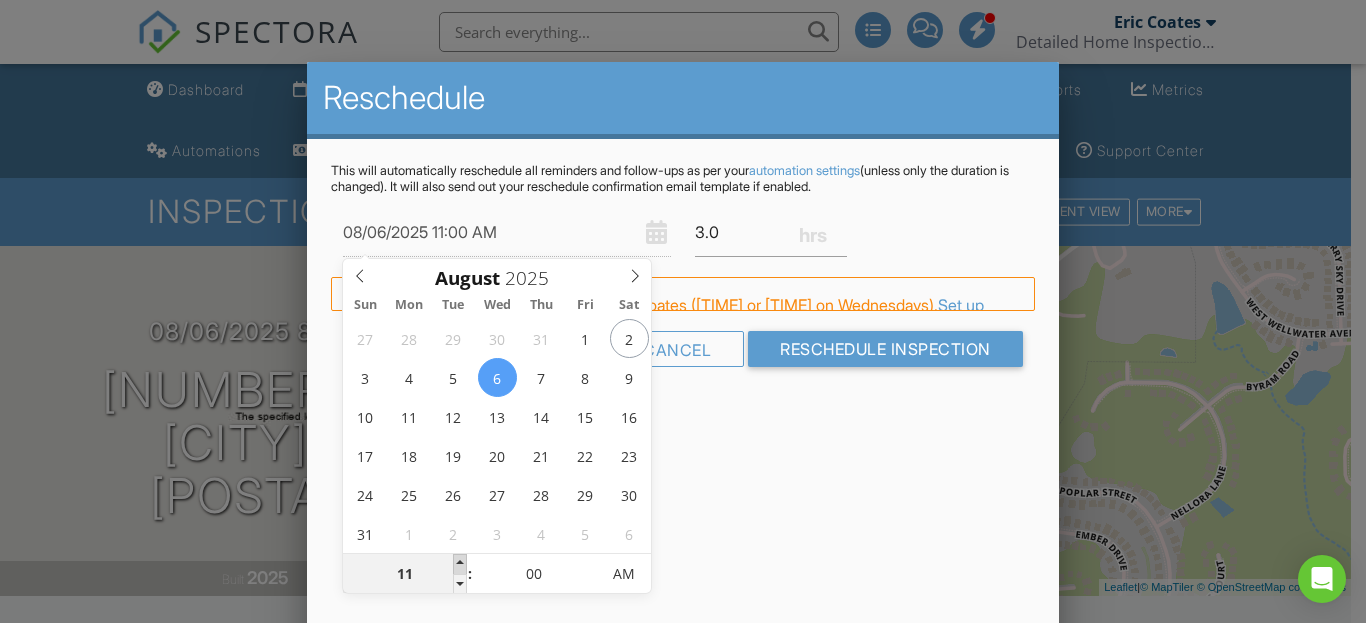 click at bounding box center [460, 564] 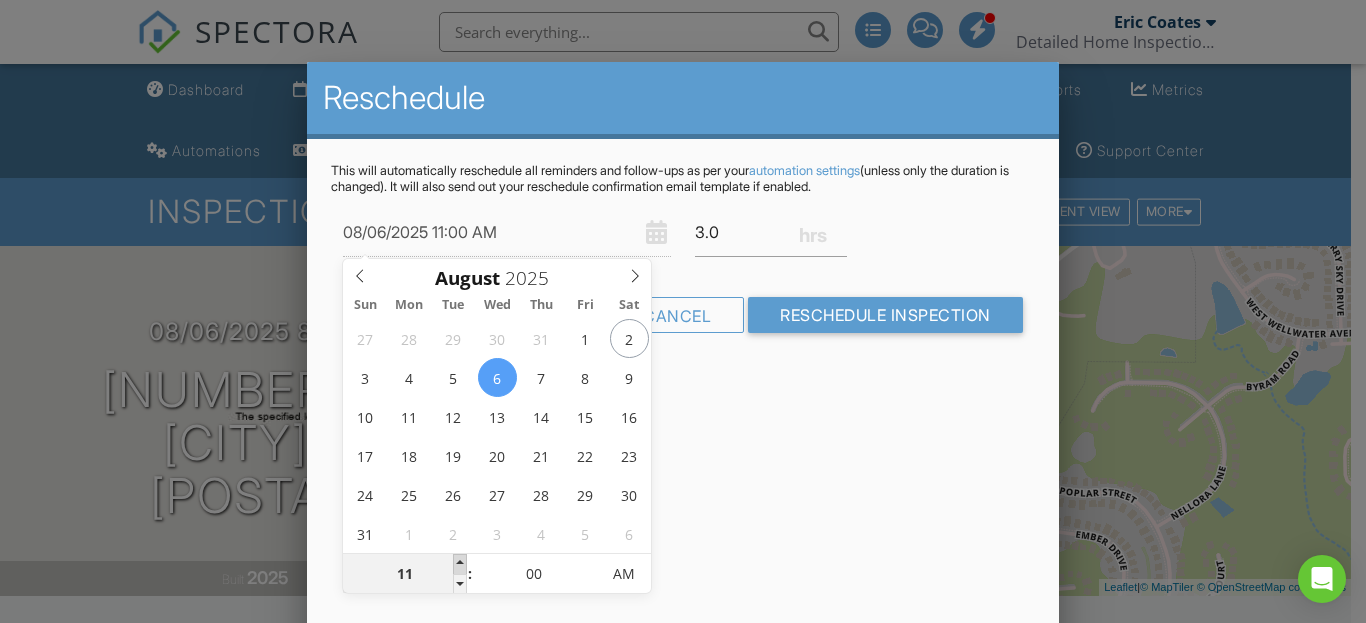 type on "08/06/2025 12:00 PM" 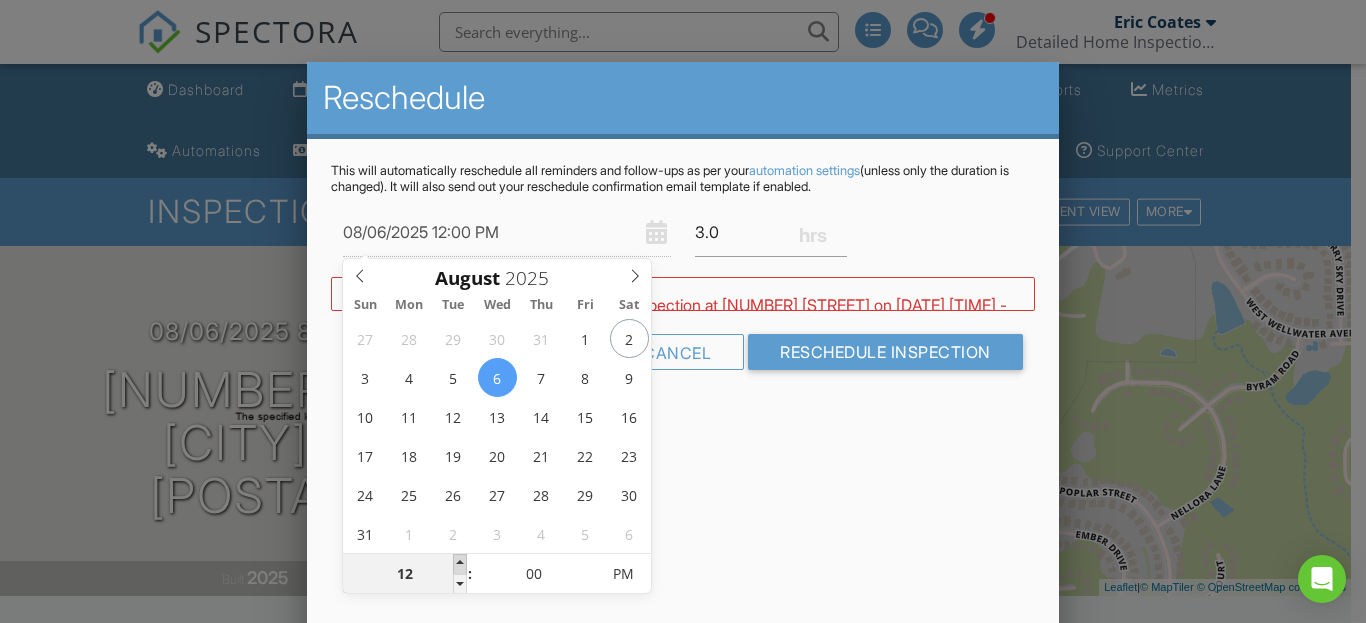 click at bounding box center (460, 564) 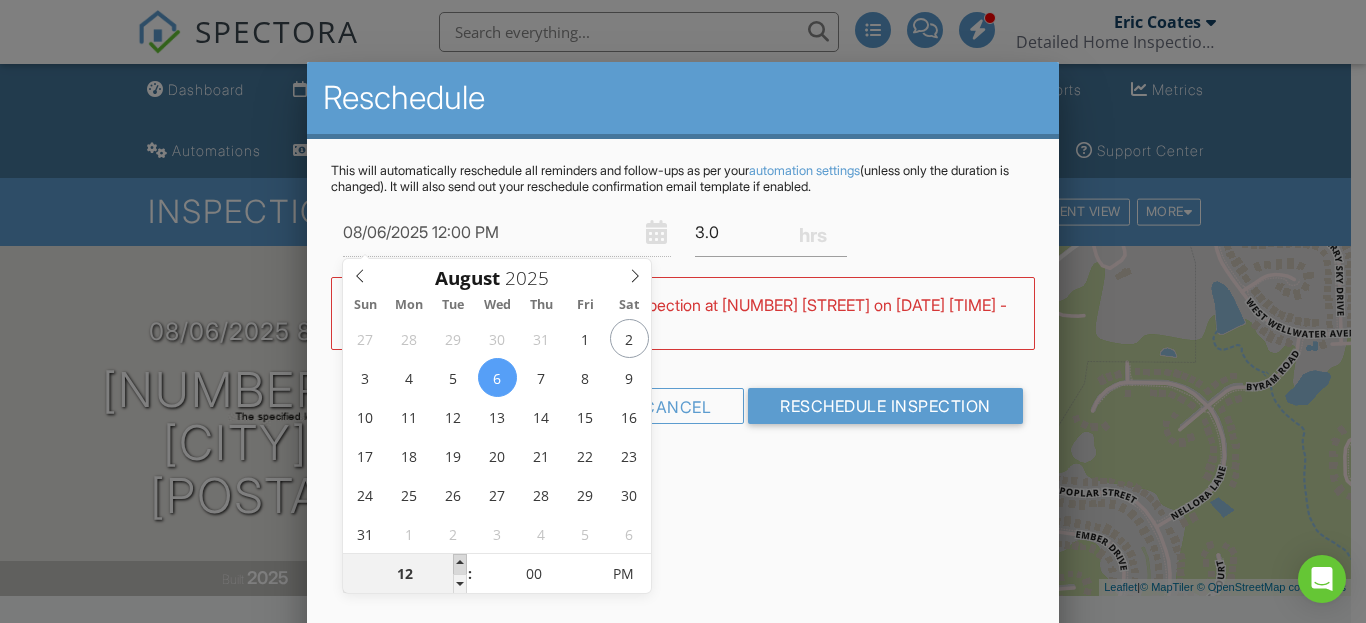 type on "08/06/2025 1:00 PM" 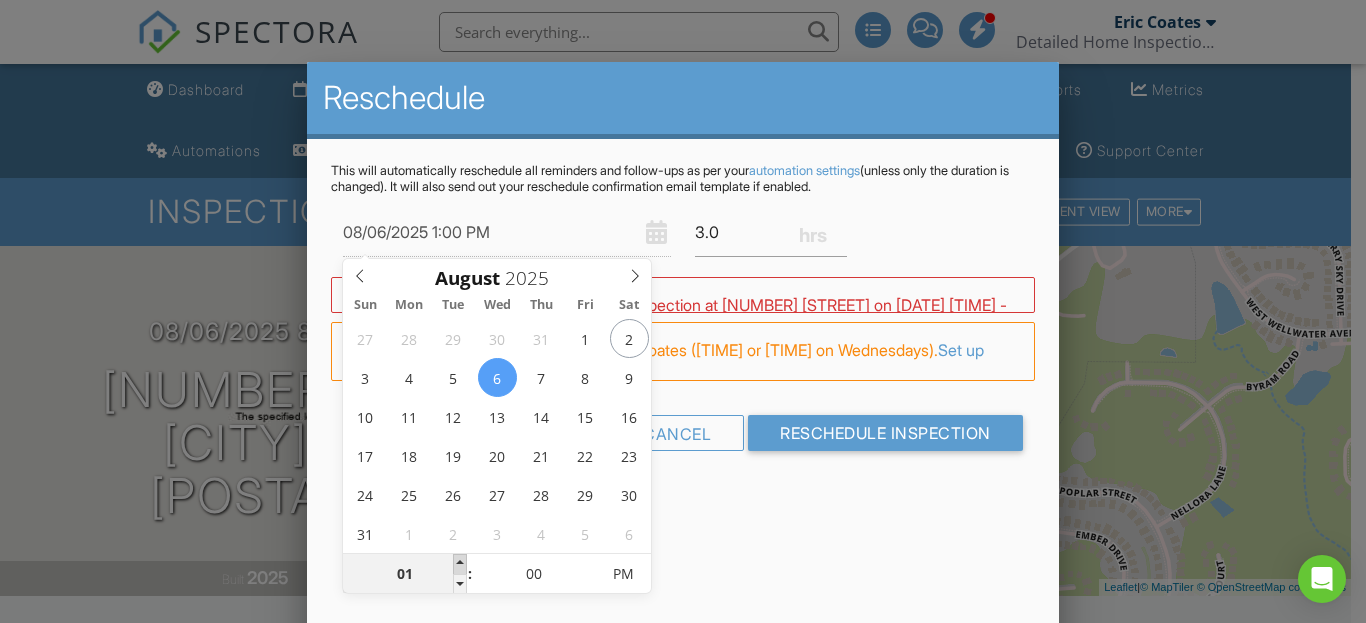 click at bounding box center [460, 564] 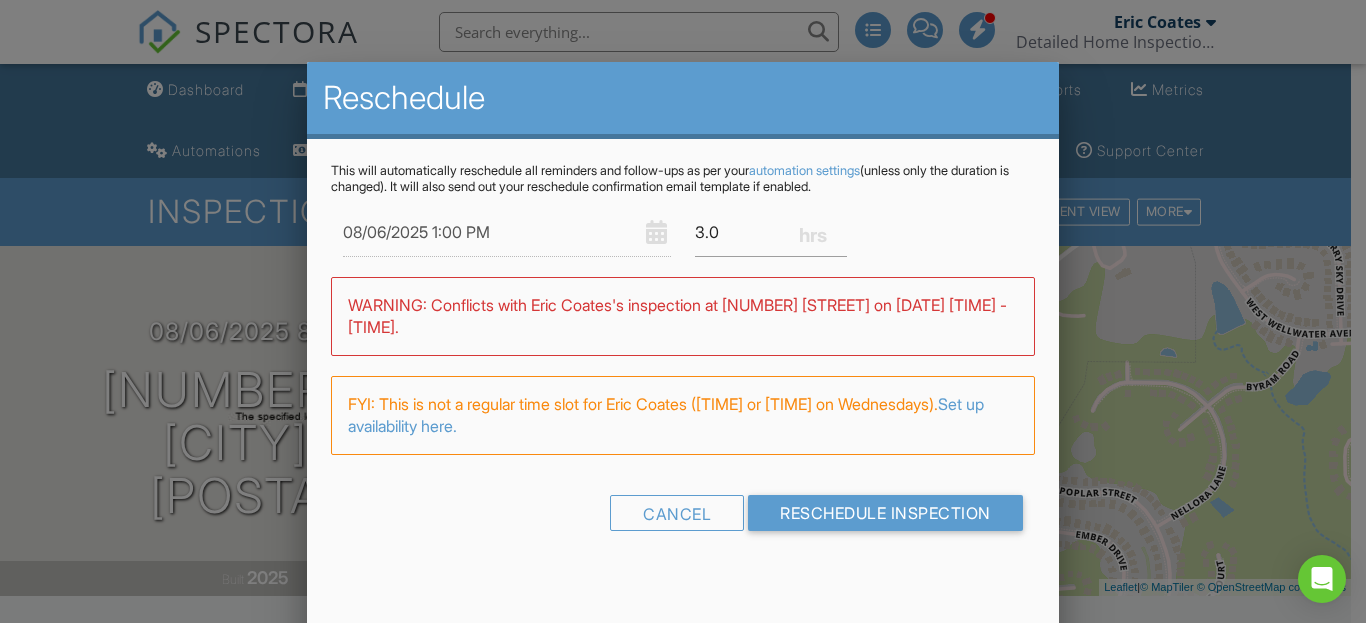 click on "Warning: this date/time is in the past.
WARNING: Conflicts with Eric Coates's inspection at 3195 Mission Olive Pl on 08/06/2025  1:30 pm - 4:30 pm.
FYI: This is not a regular time slot for Eric Coates (01:30 PM or 08:00 AM on Wednesdays).  Set up availability here." at bounding box center (682, 376) 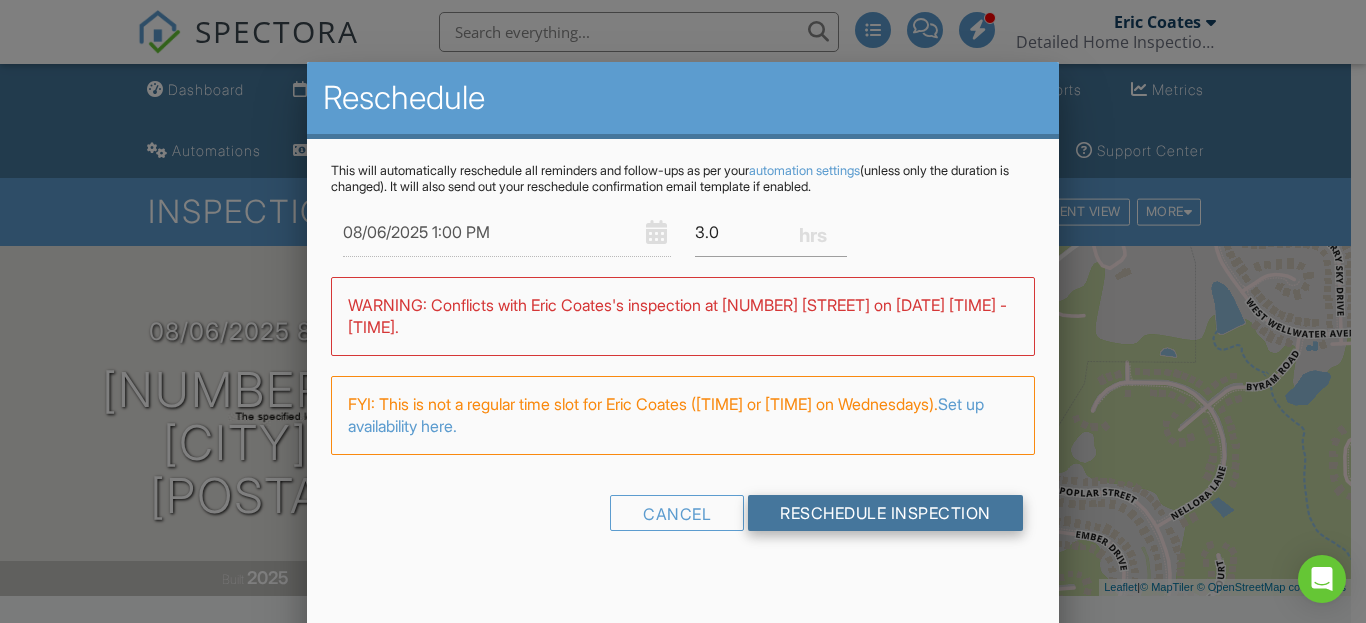 click on "Reschedule Inspection" at bounding box center (885, 513) 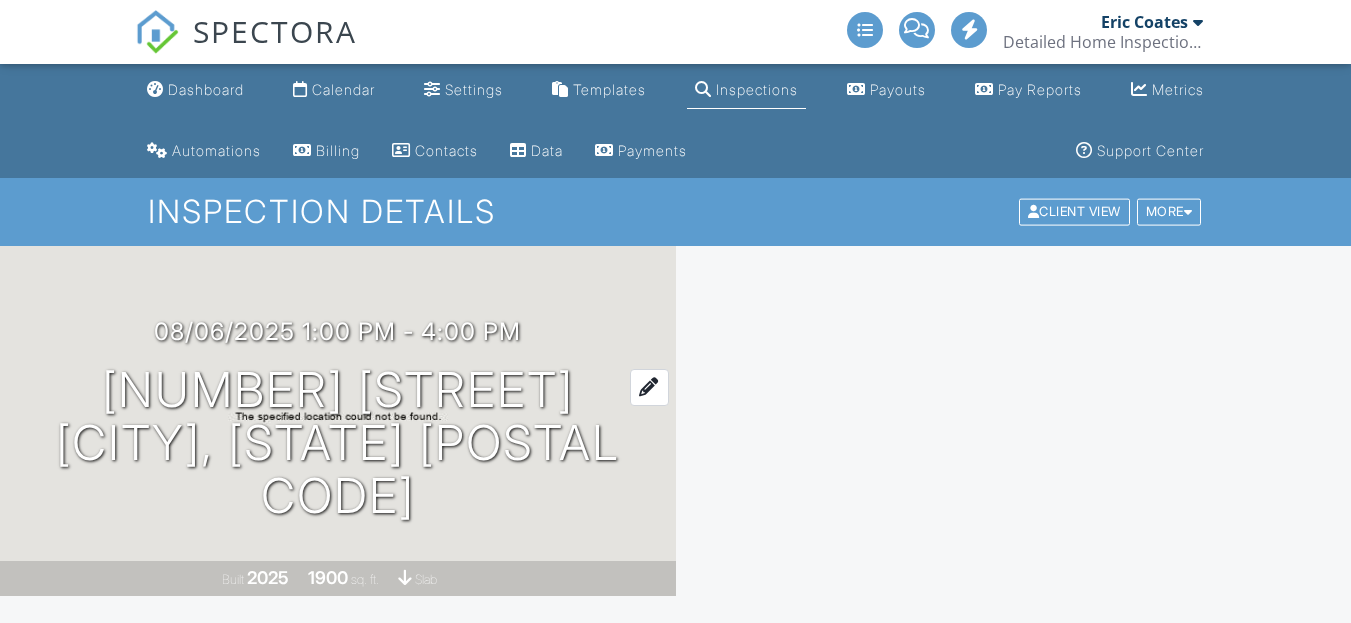 scroll, scrollTop: 200, scrollLeft: 0, axis: vertical 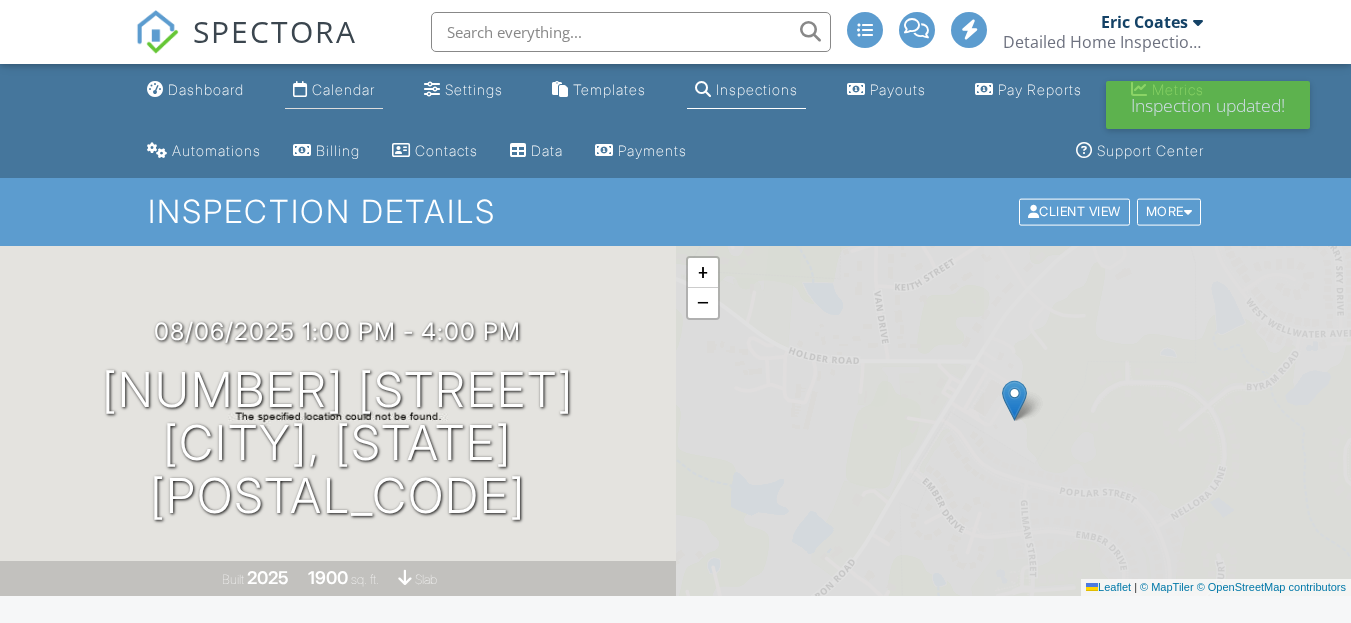 click on "Calendar" at bounding box center (343, 89) 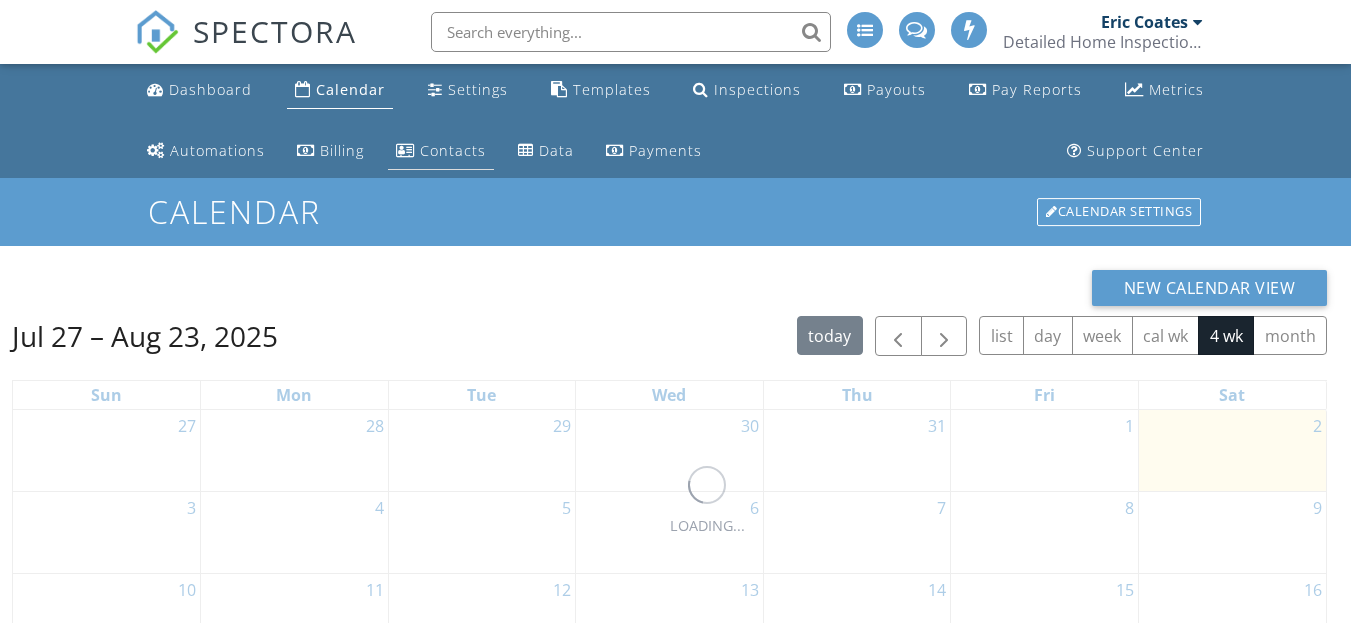 scroll, scrollTop: 0, scrollLeft: 0, axis: both 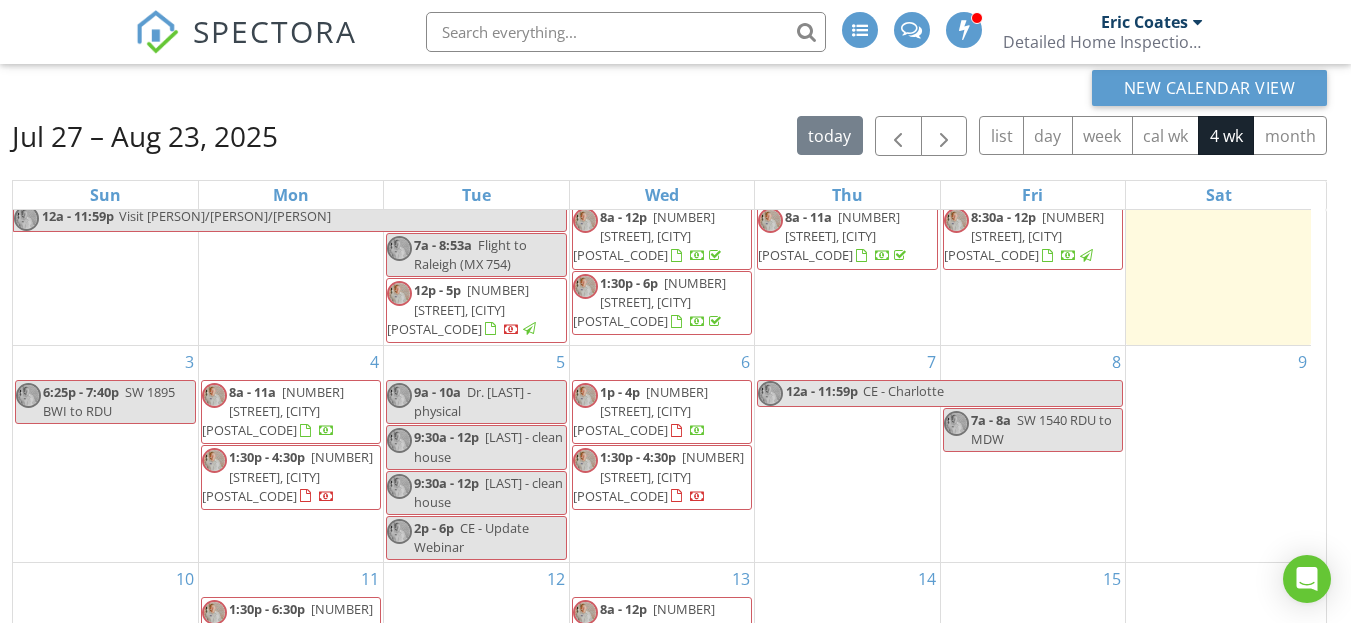 click on "[NUMBER] [STREET], [CITY] [POSTAL_CODE]" at bounding box center [658, 476] 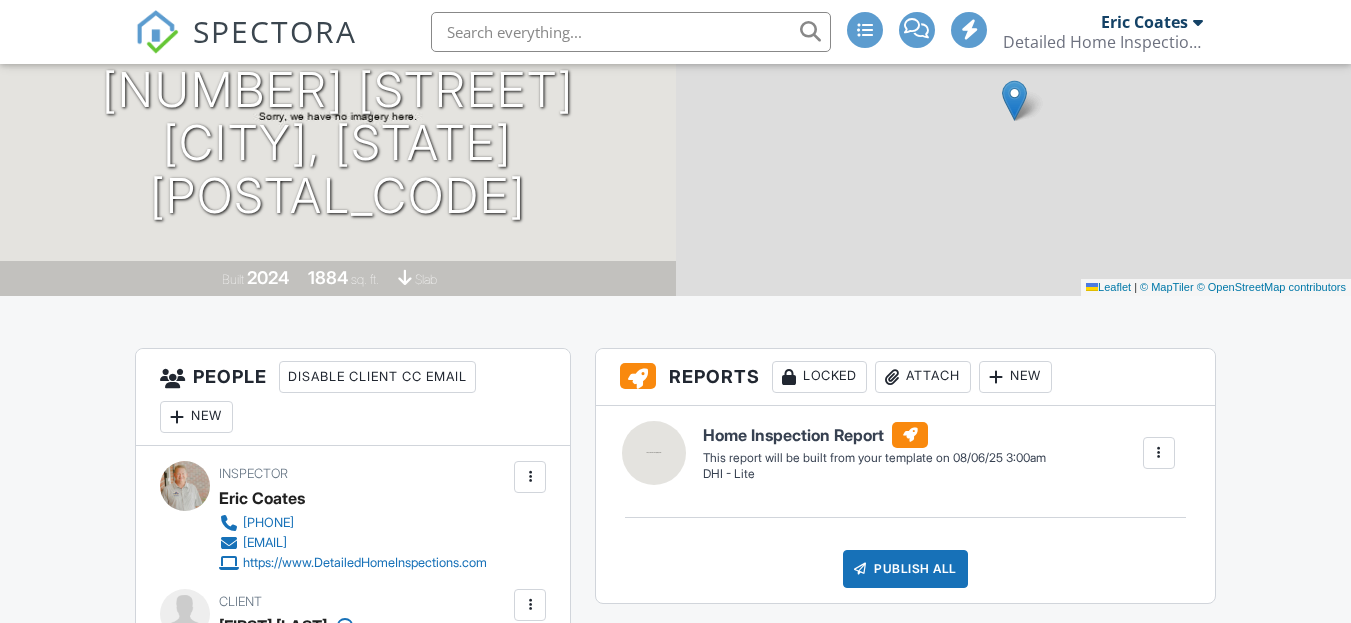 scroll, scrollTop: 200, scrollLeft: 0, axis: vertical 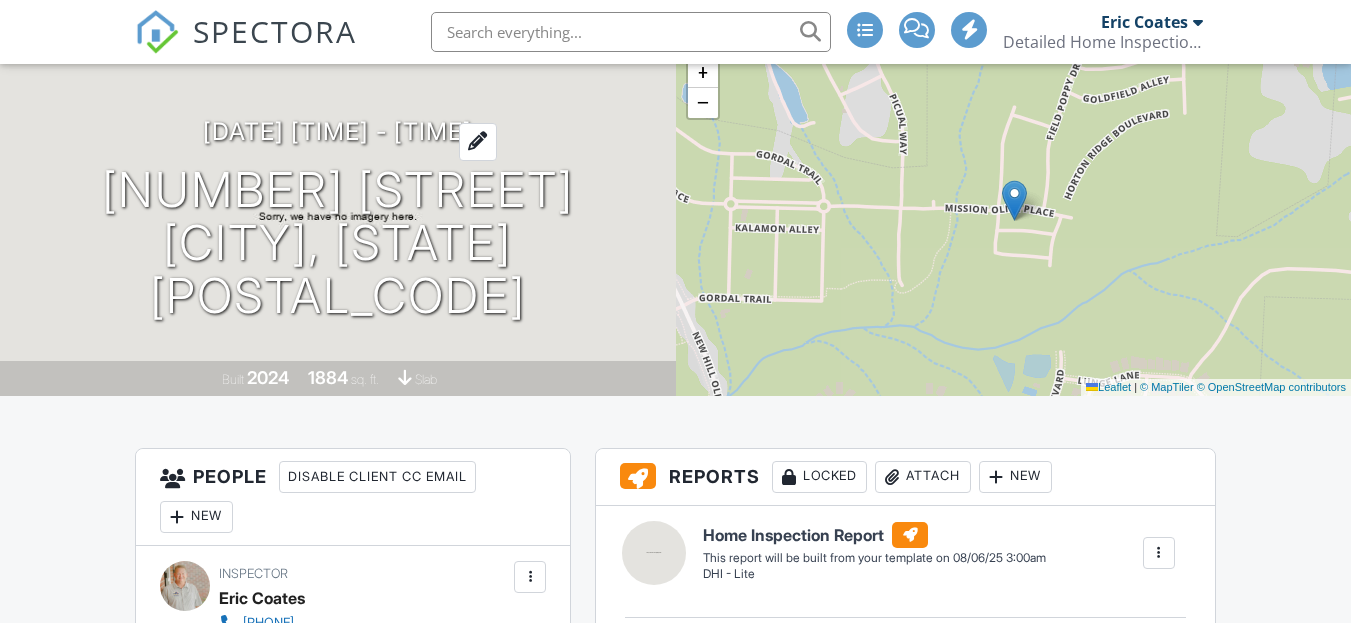 click on "08/06/2025  1:30 pm
- 4:30 pm" at bounding box center (337, 131) 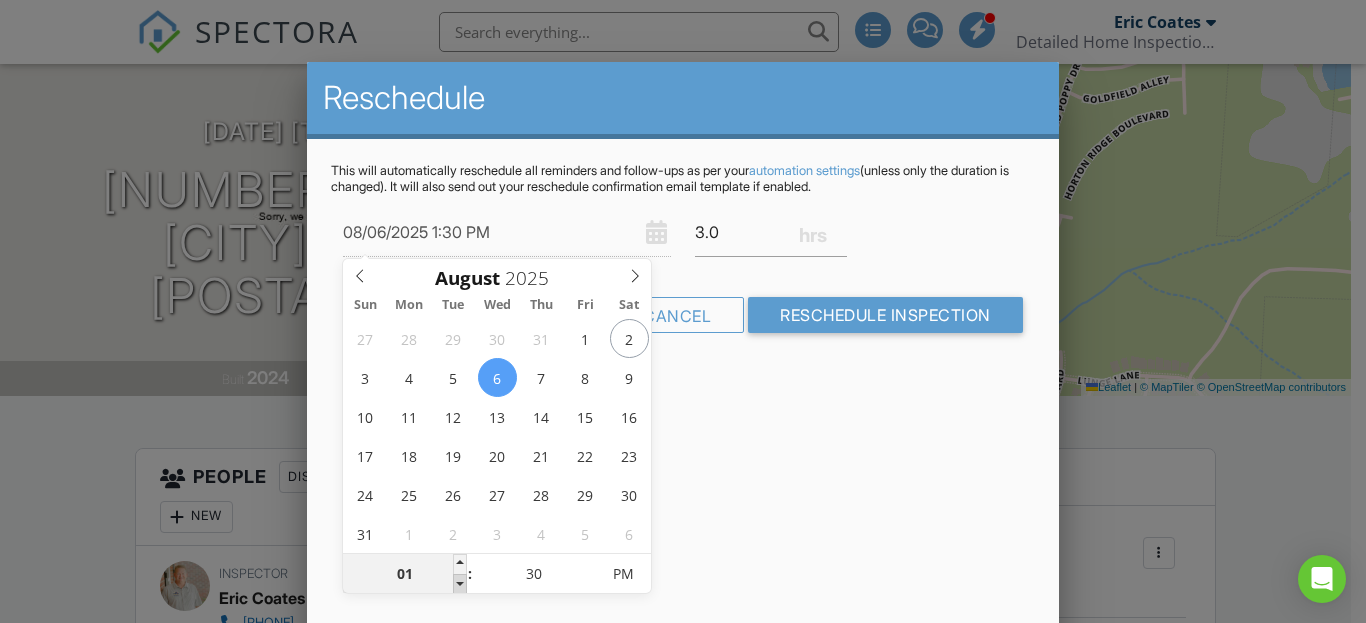 type on "08/06/2025 12:30 PM" 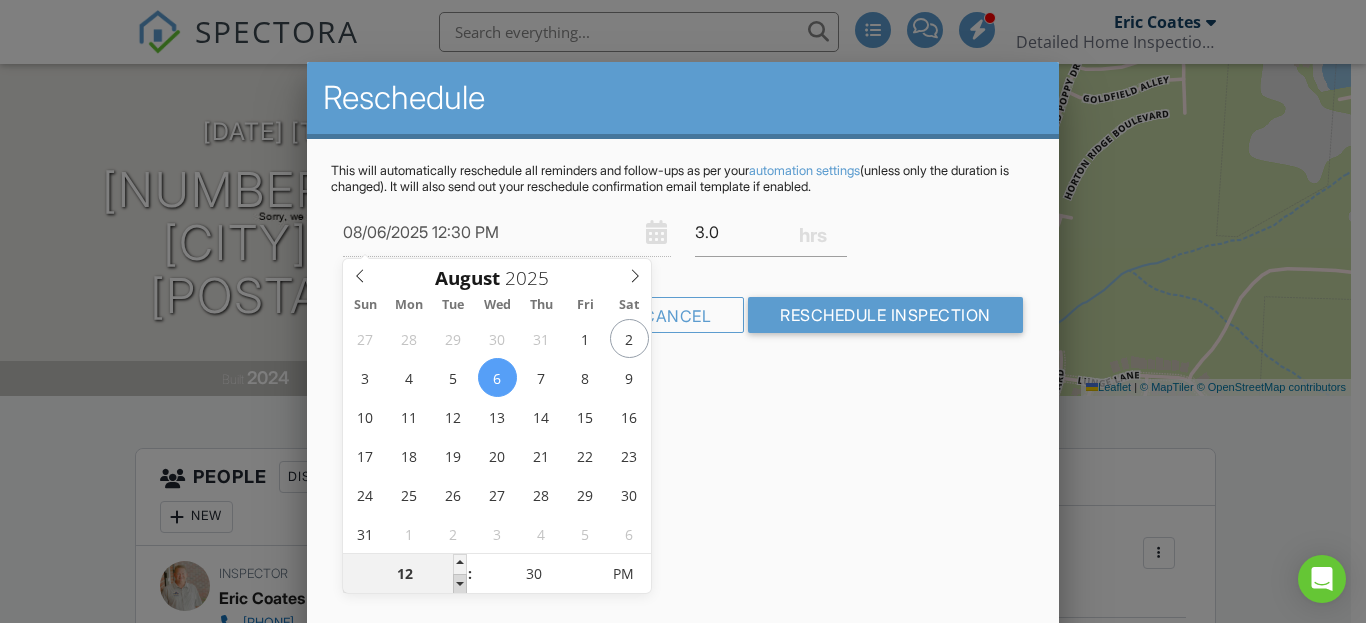 click at bounding box center (460, 584) 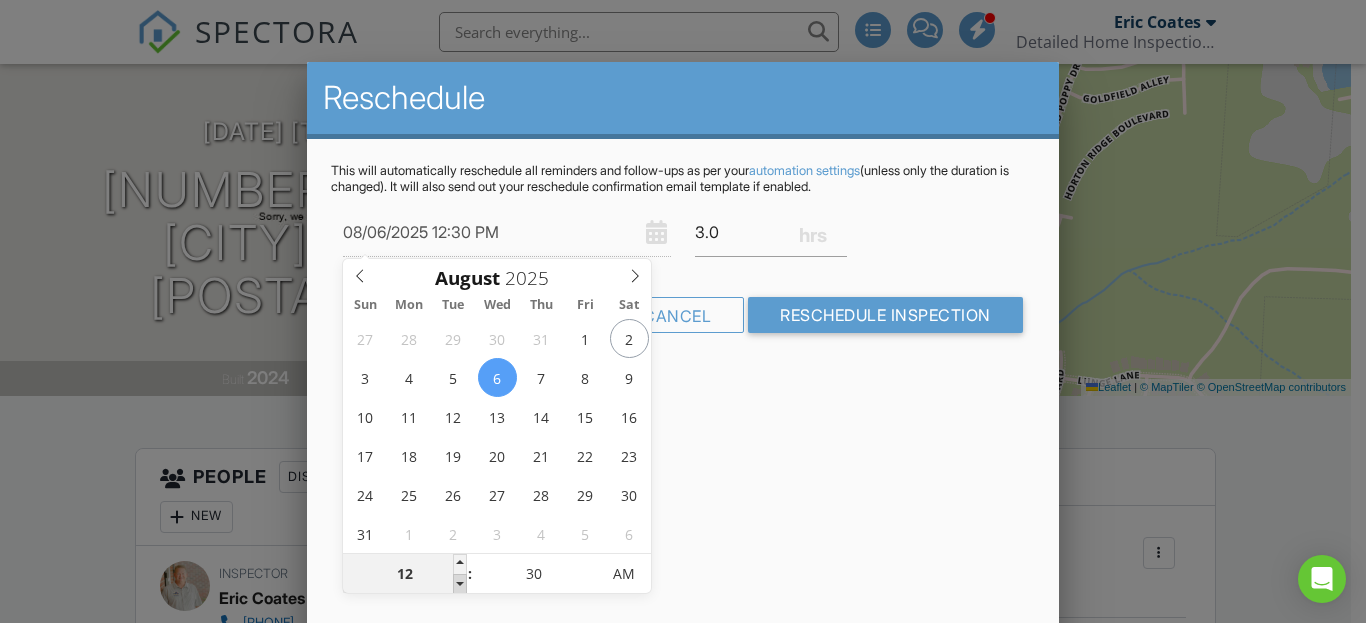 type on "08/06/2025 11:30 AM" 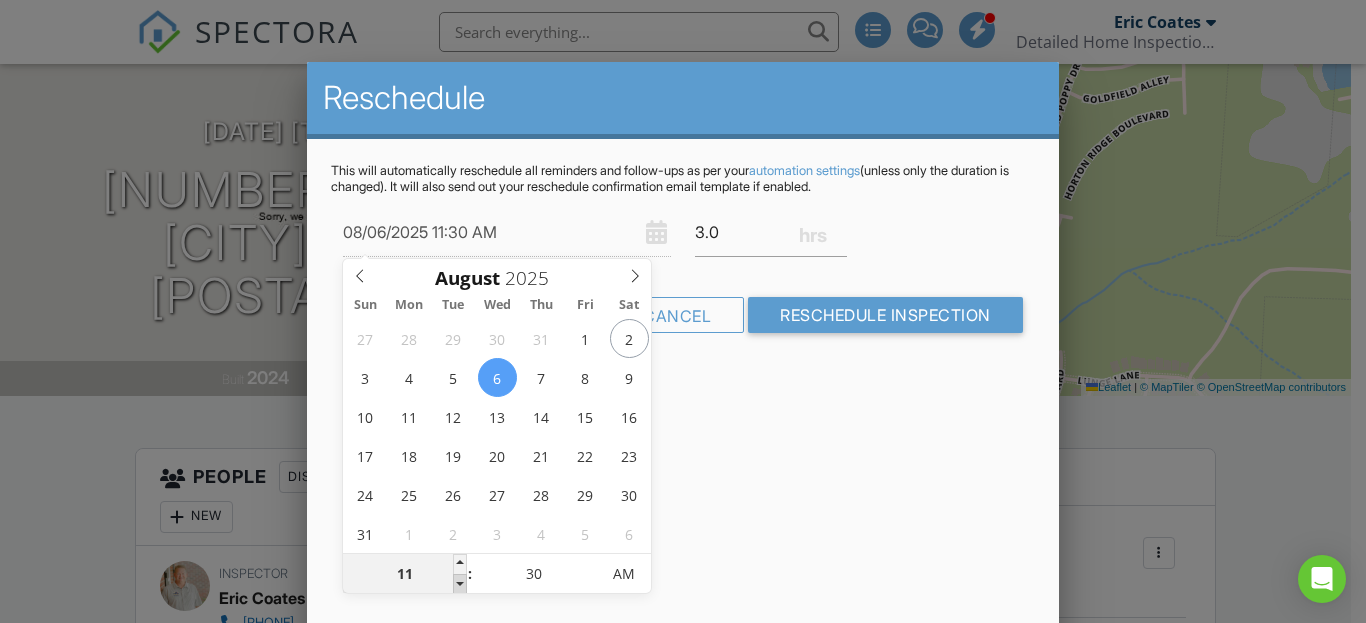 click at bounding box center [460, 584] 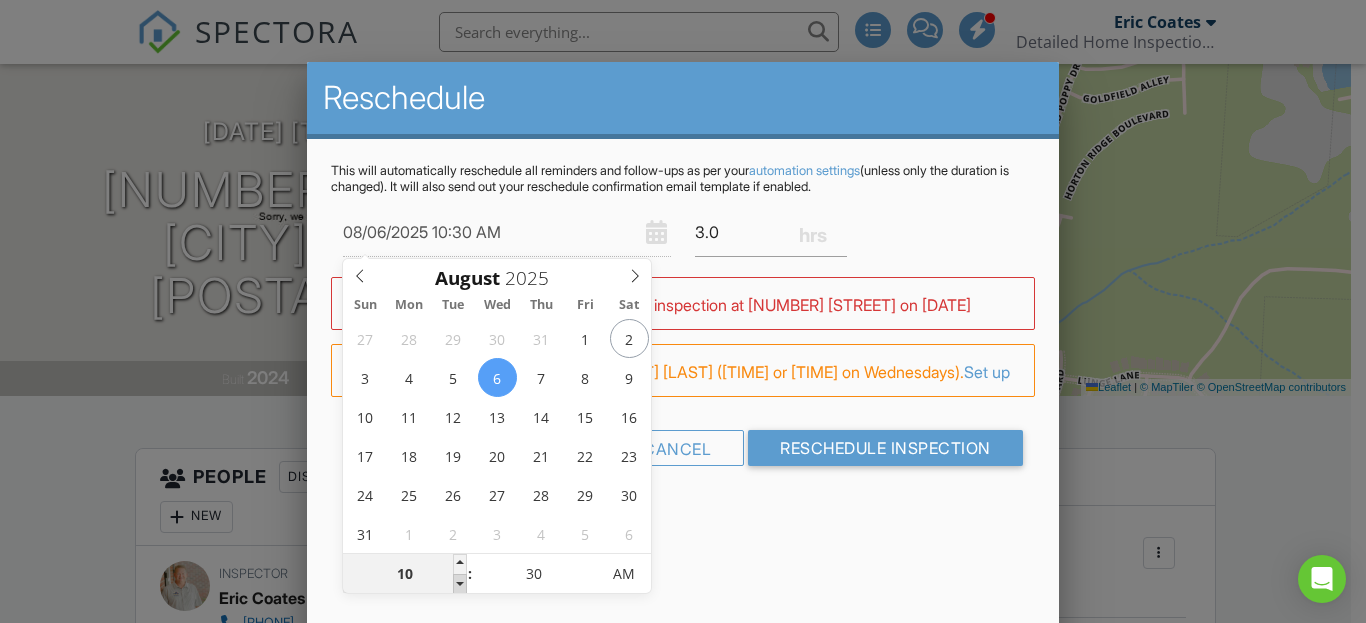 click at bounding box center (460, 584) 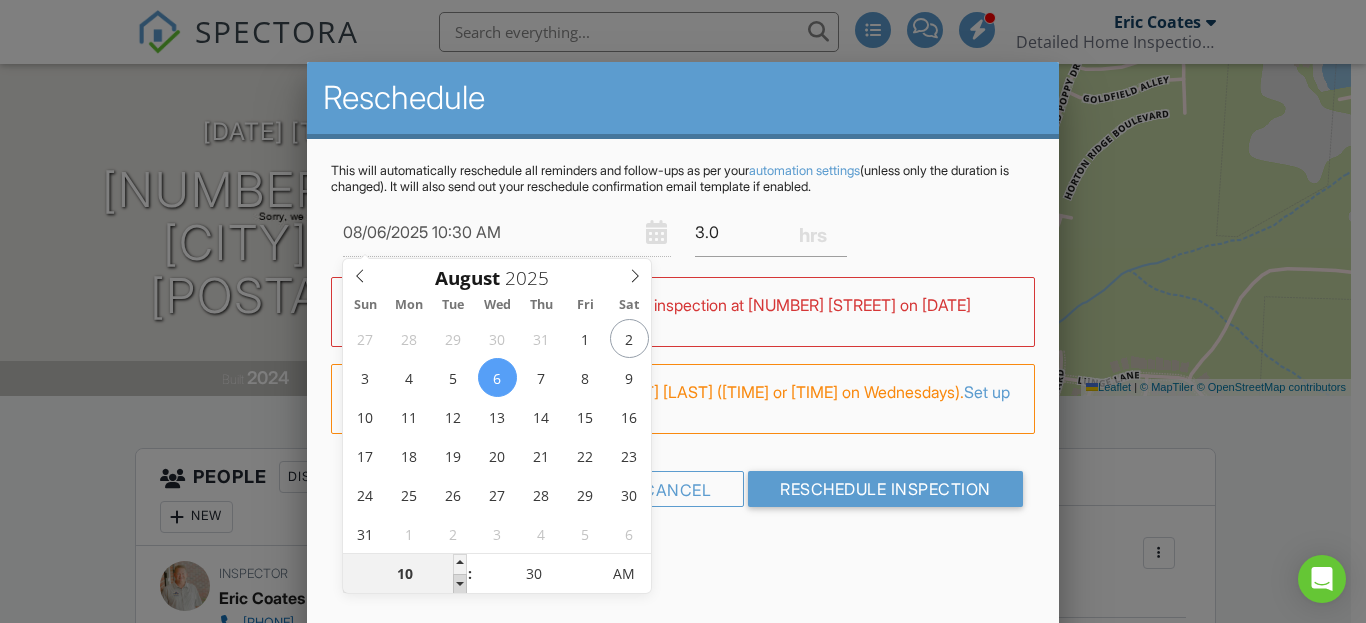 type on "08/06/2025 9:30 AM" 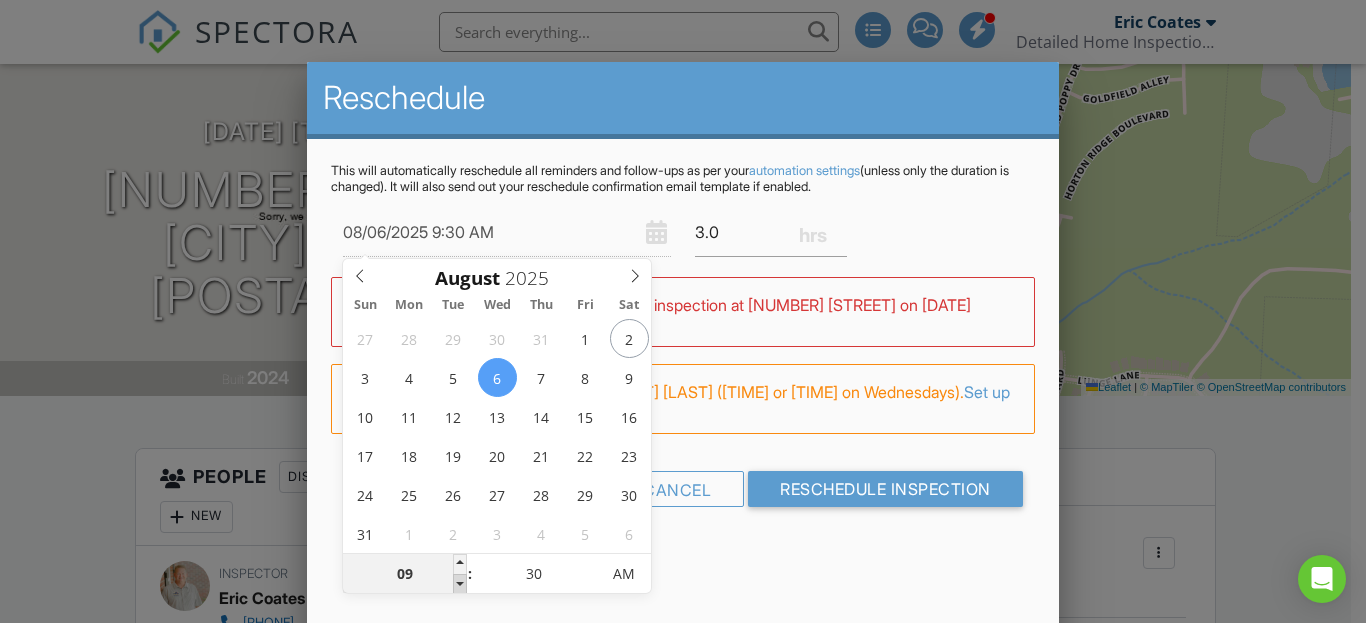 click at bounding box center [460, 584] 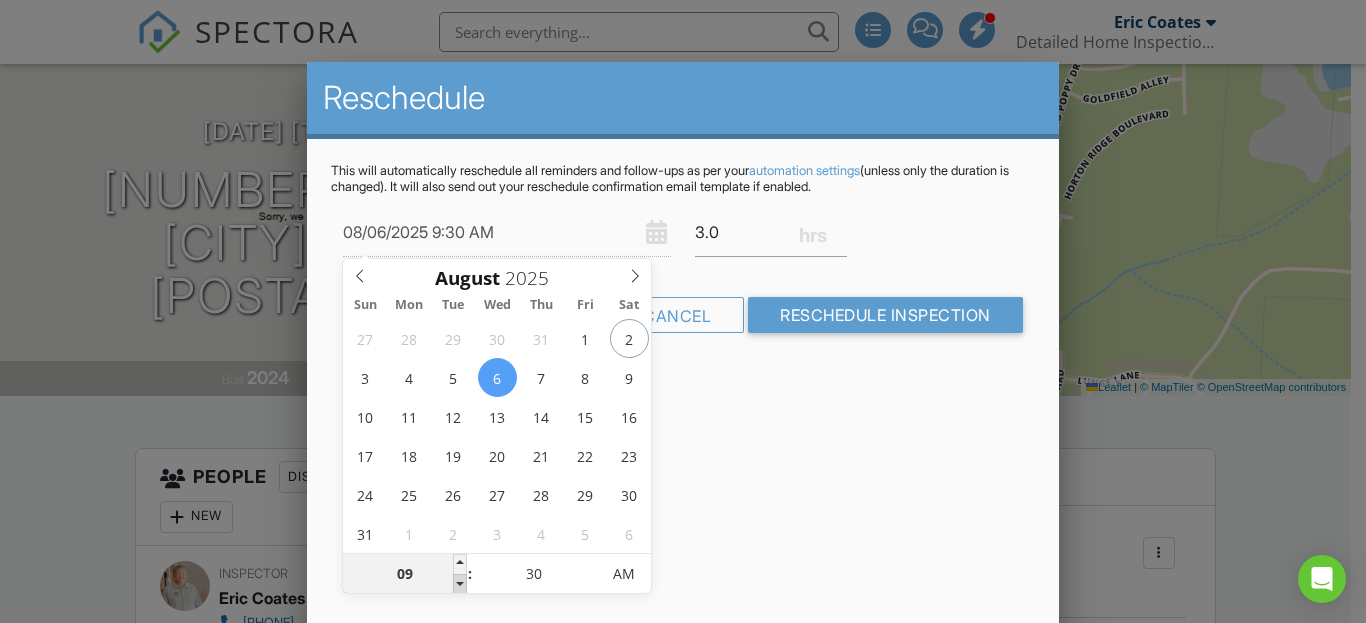 type on "08/06/2025 8:30 AM" 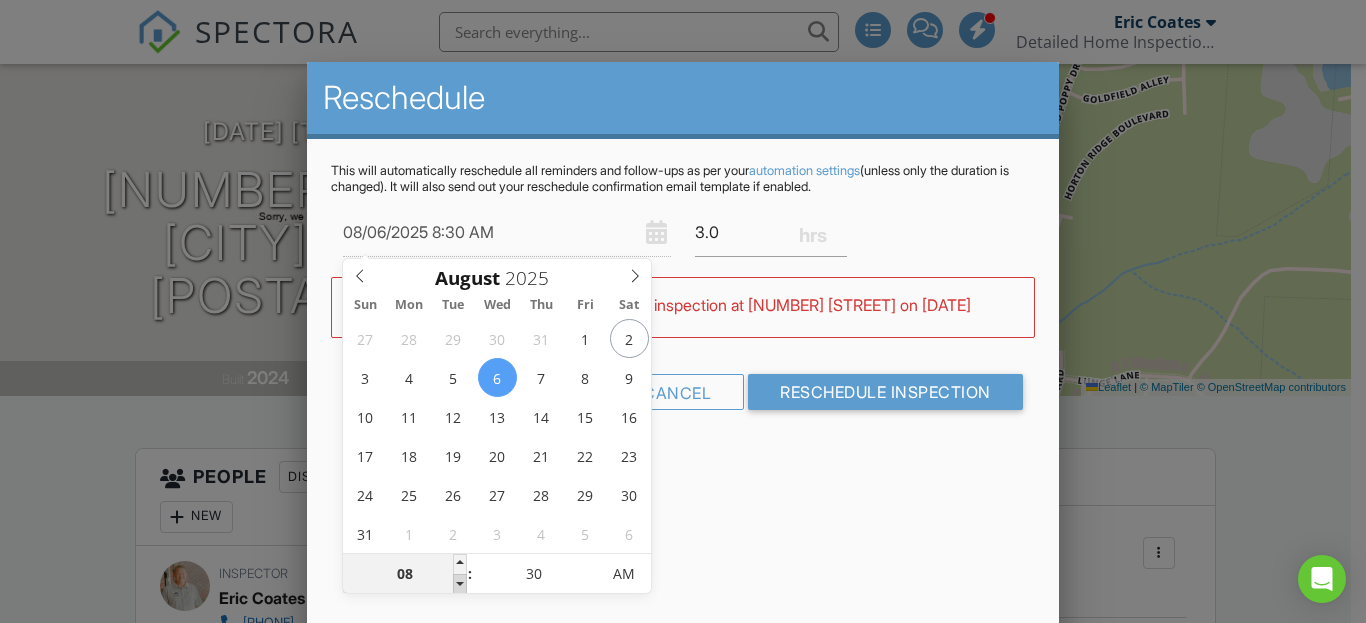 click at bounding box center (460, 584) 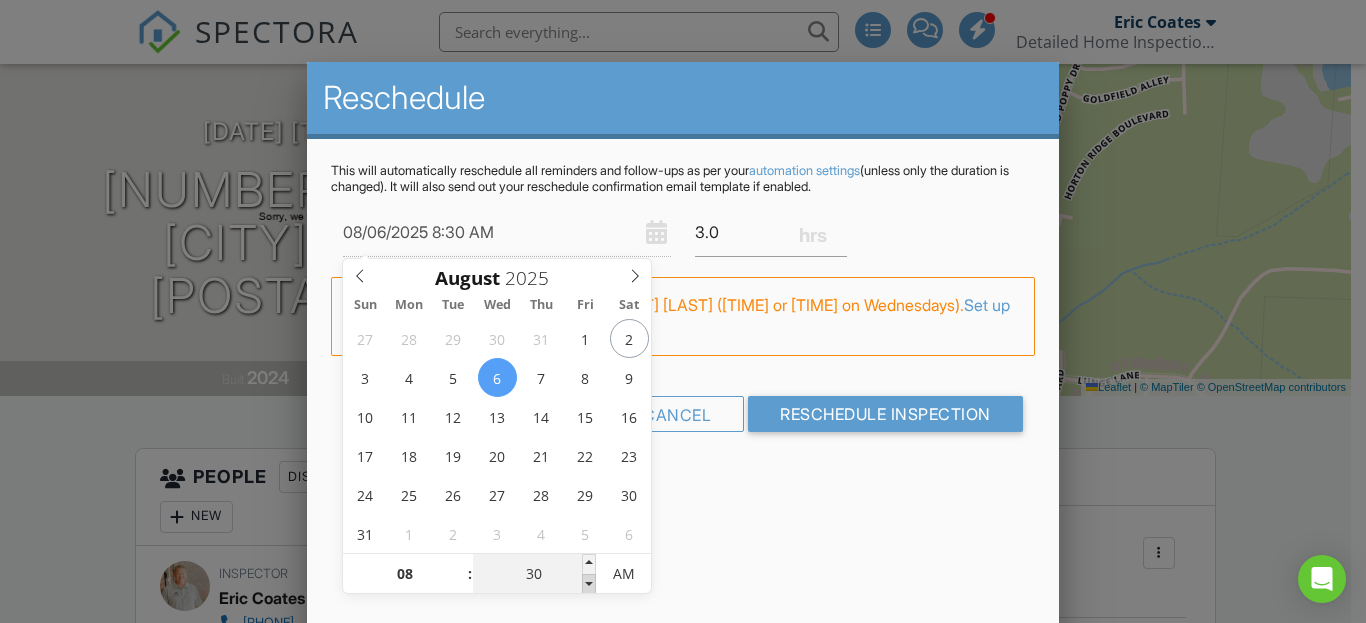 type on "08/06/2025 8:25 AM" 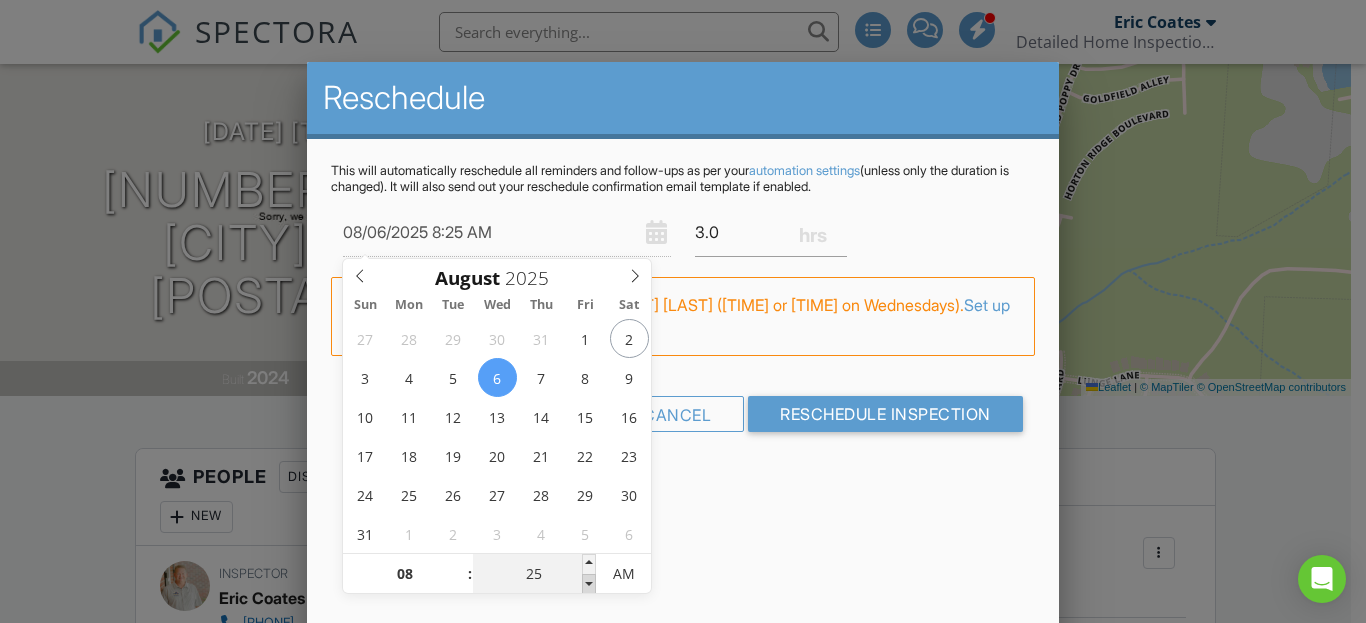 click at bounding box center [589, 584] 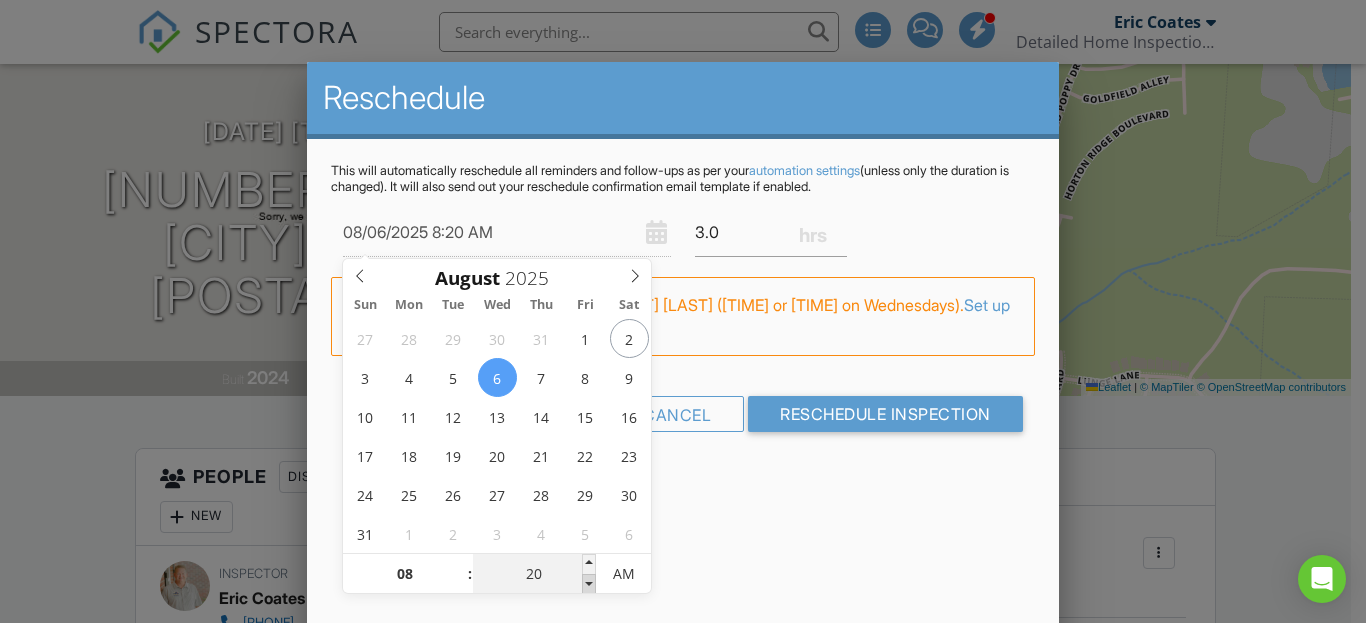 click at bounding box center (589, 584) 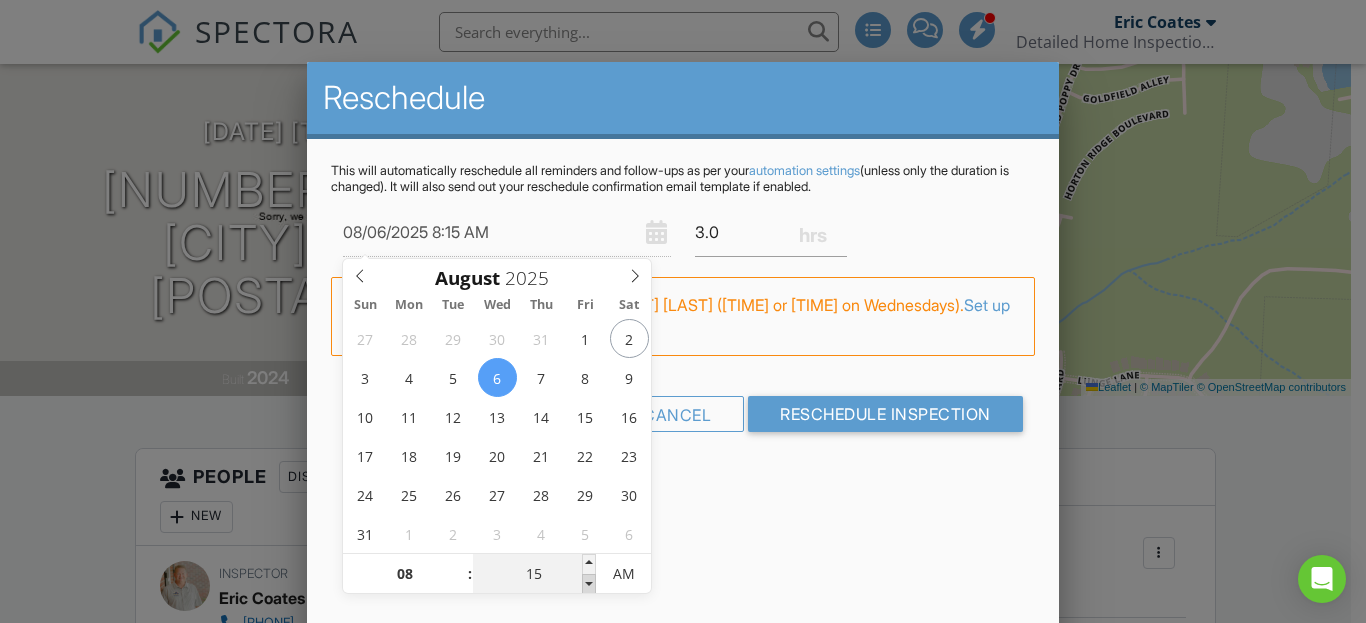 click at bounding box center (589, 584) 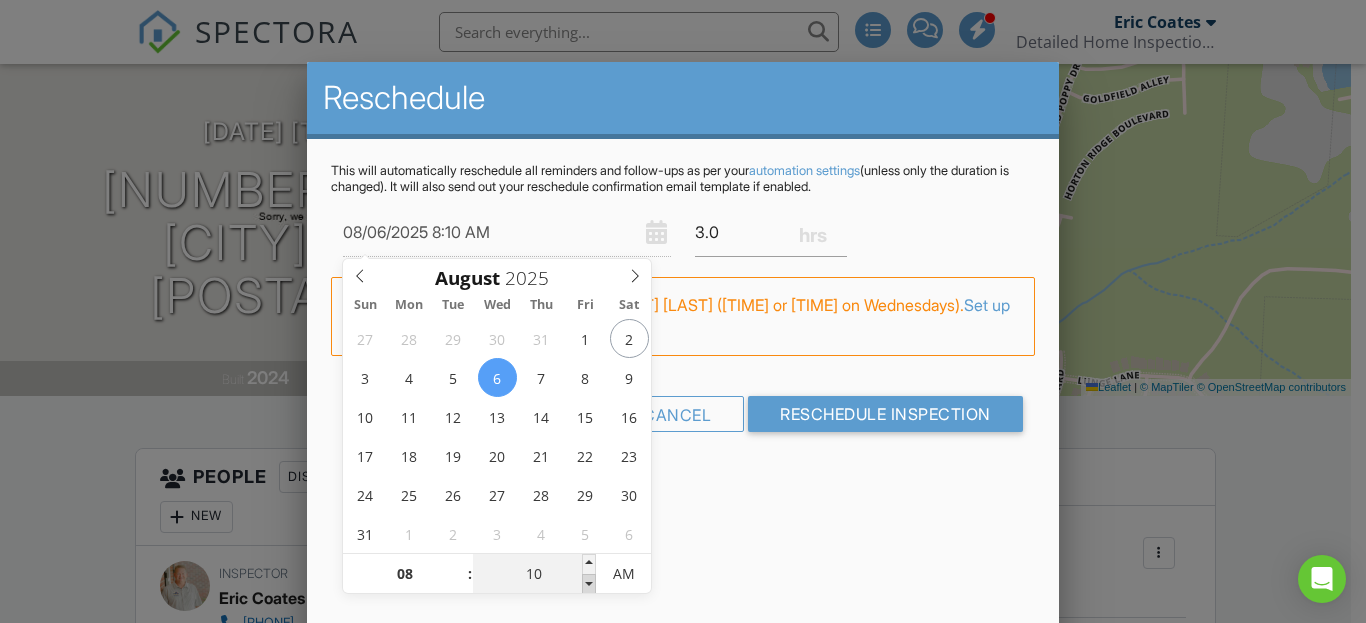 click at bounding box center (589, 584) 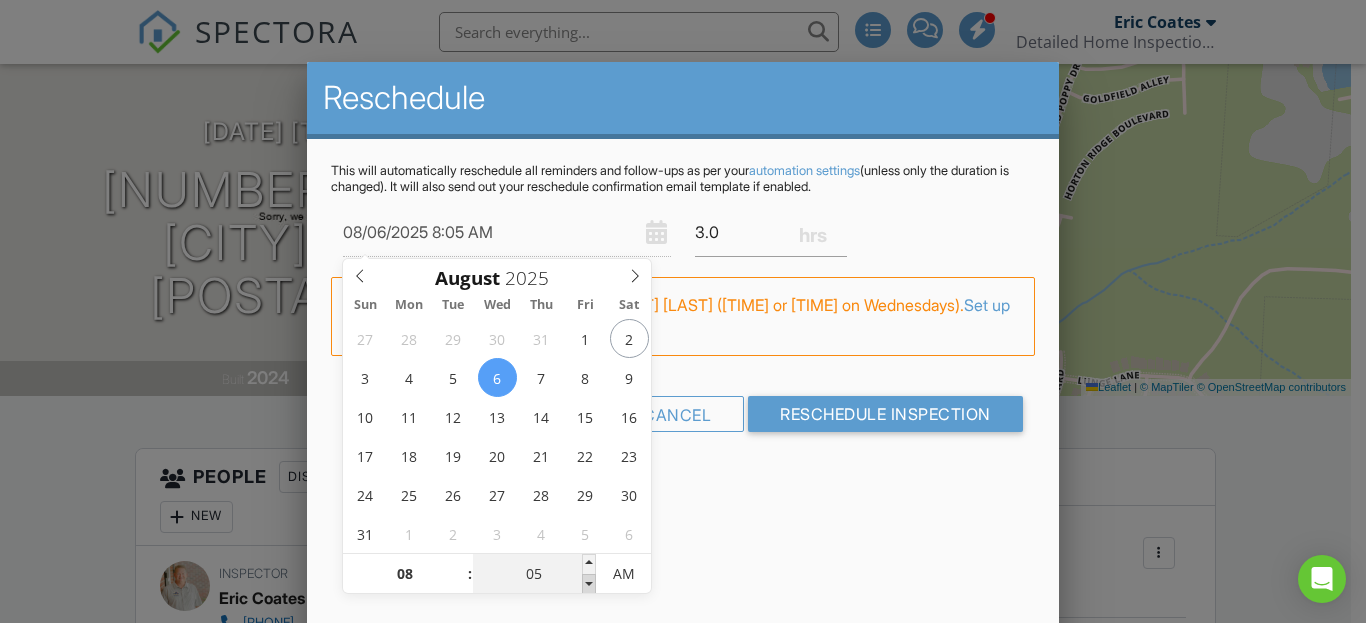 click at bounding box center (589, 584) 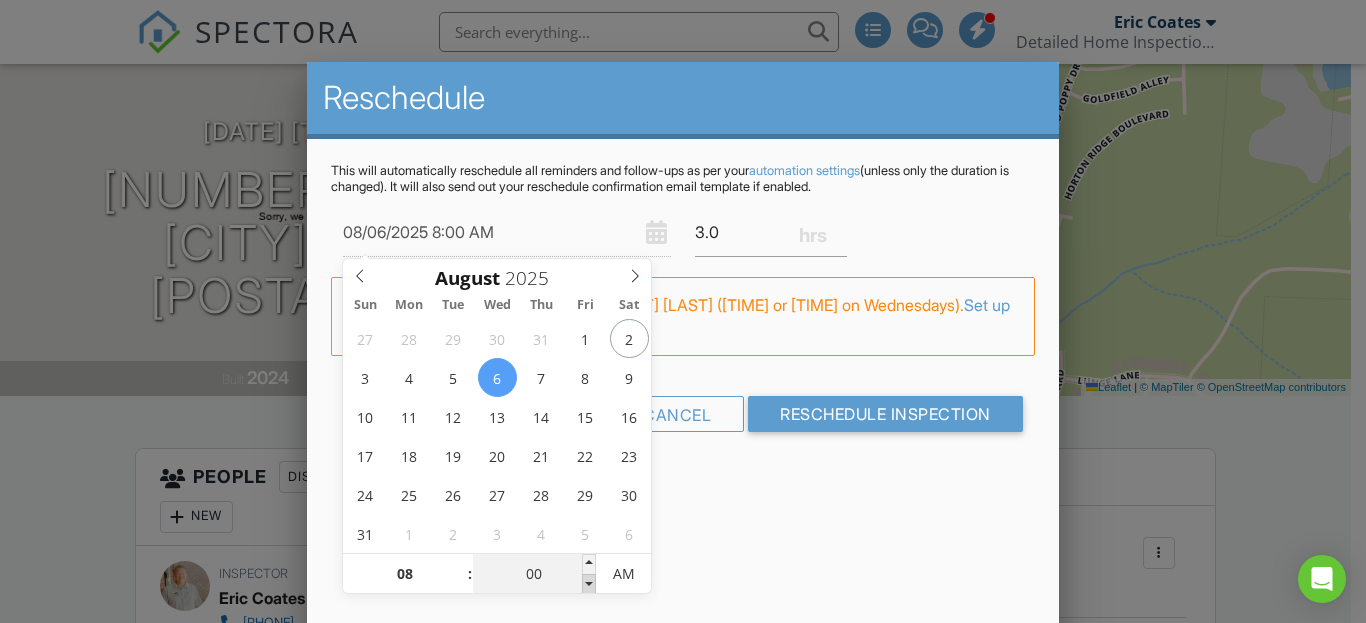 click at bounding box center (589, 584) 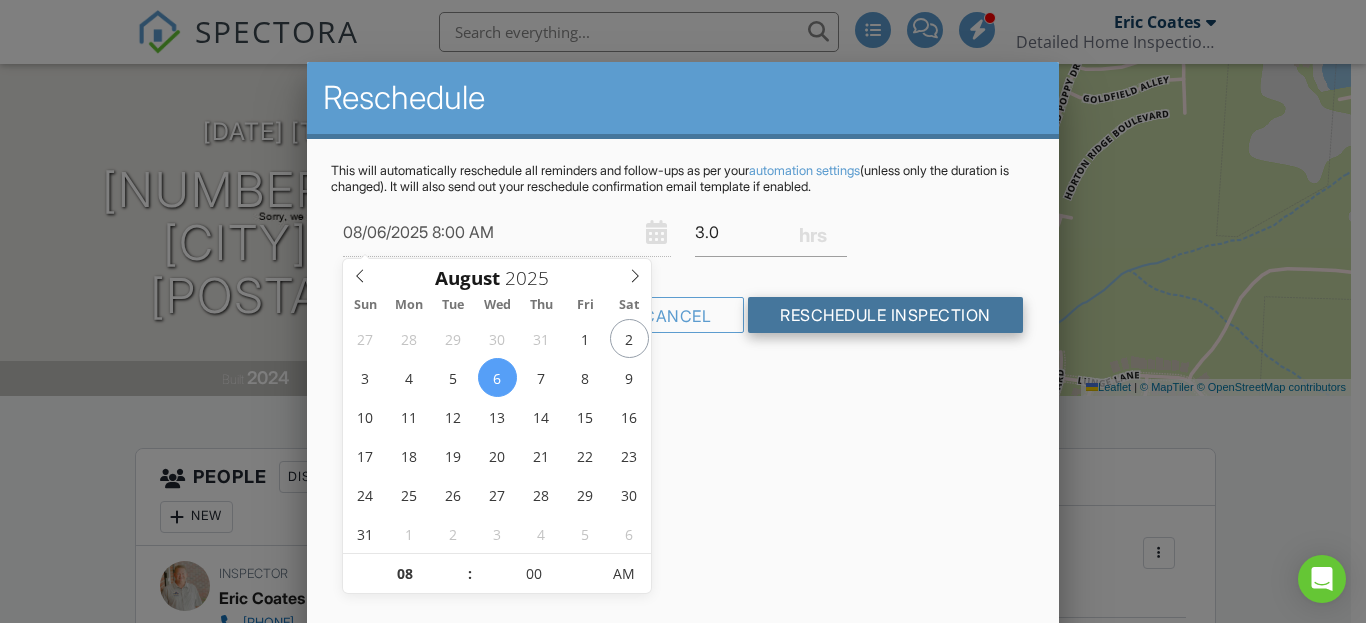 click on "Reschedule Inspection" at bounding box center (885, 315) 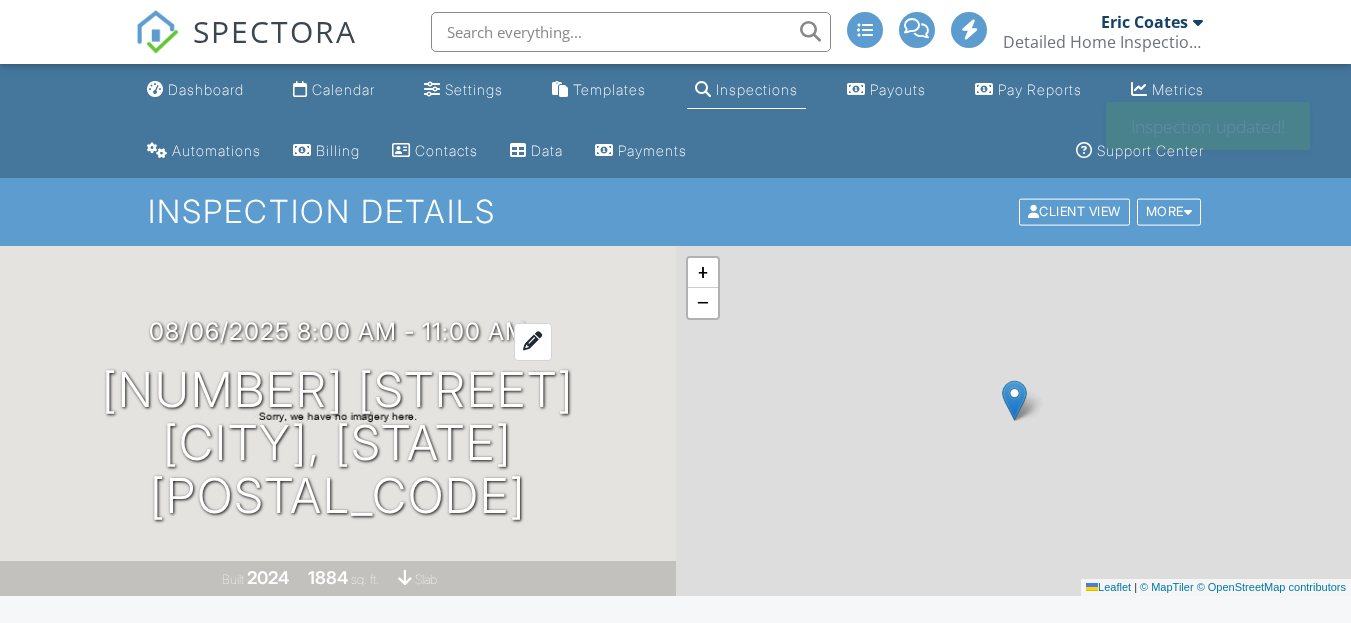 scroll, scrollTop: 0, scrollLeft: 0, axis: both 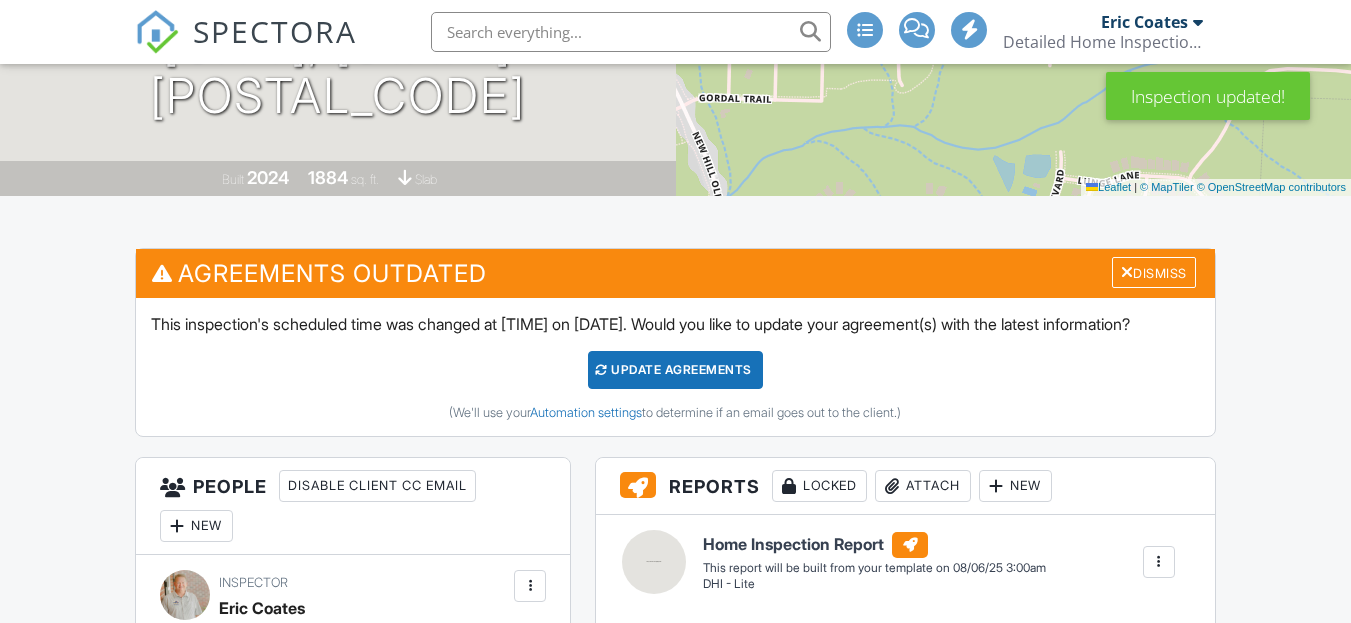click on "Update Agreements" at bounding box center (675, 370) 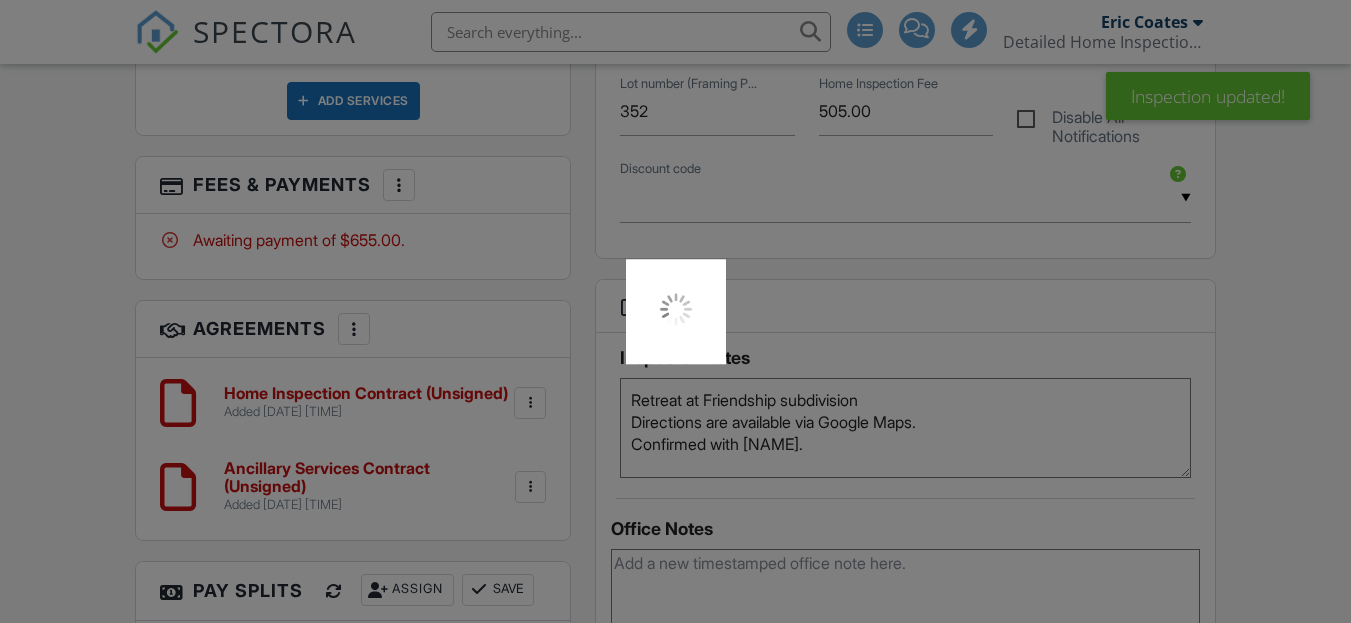 scroll, scrollTop: 1600, scrollLeft: 0, axis: vertical 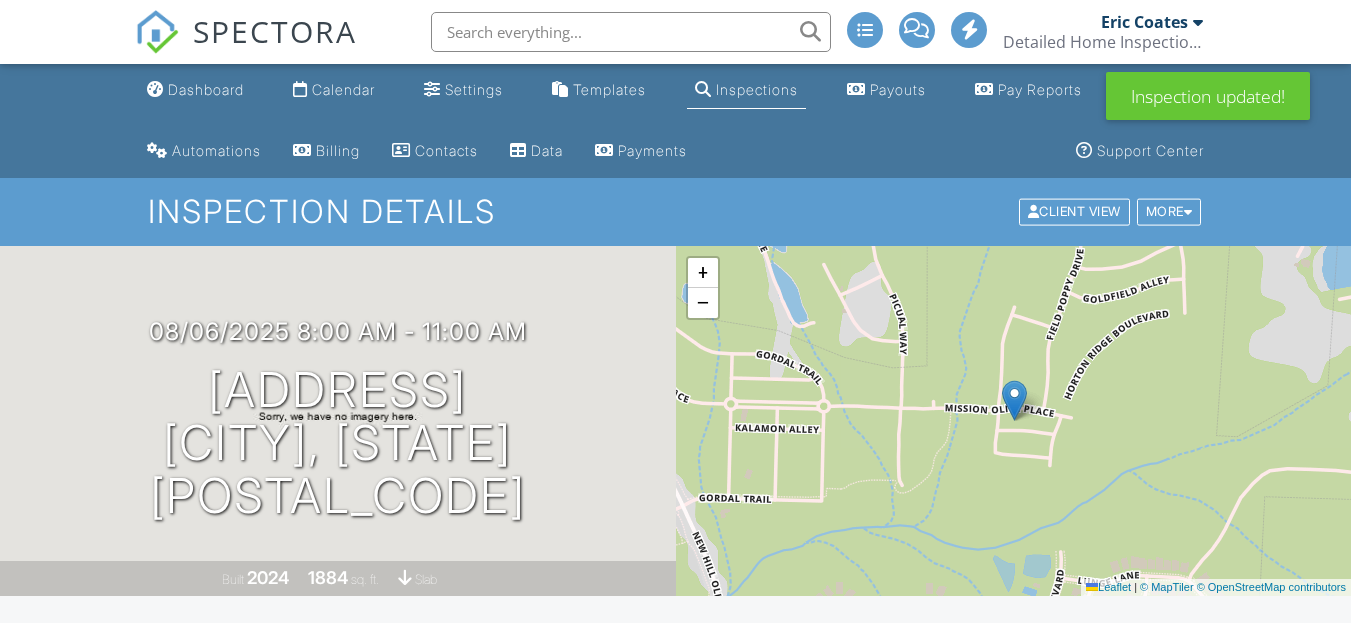 click on "Calendar" at bounding box center [343, 89] 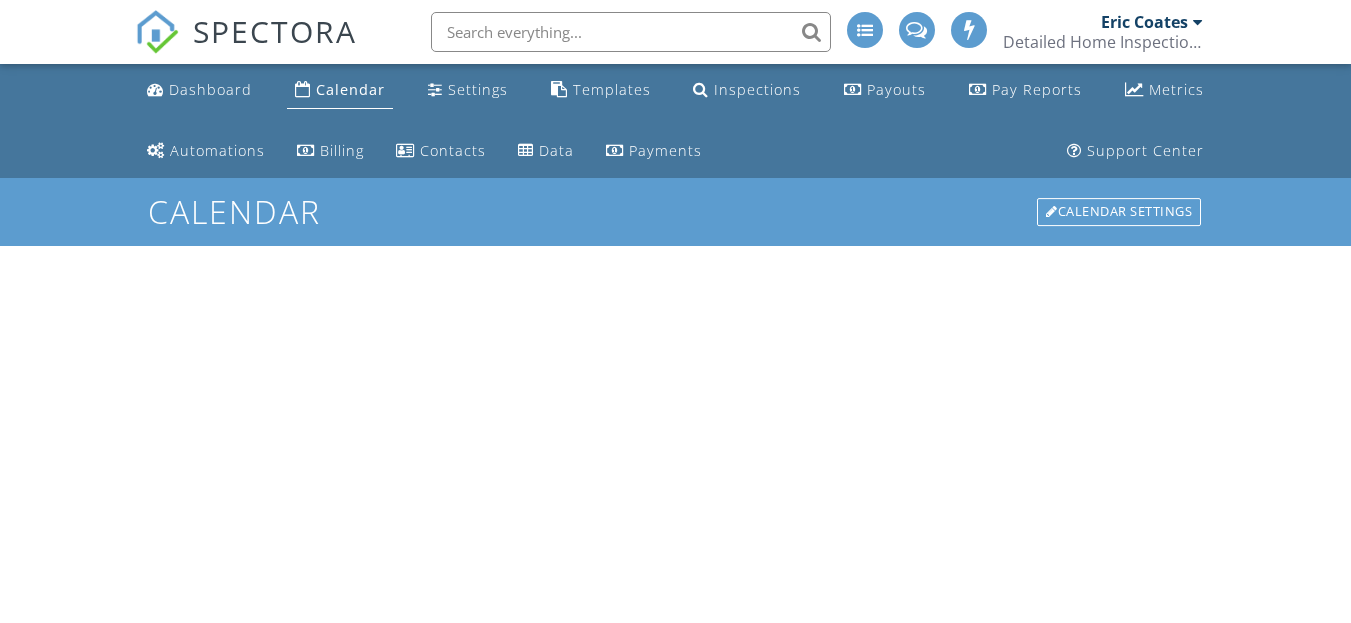 scroll, scrollTop: 0, scrollLeft: 0, axis: both 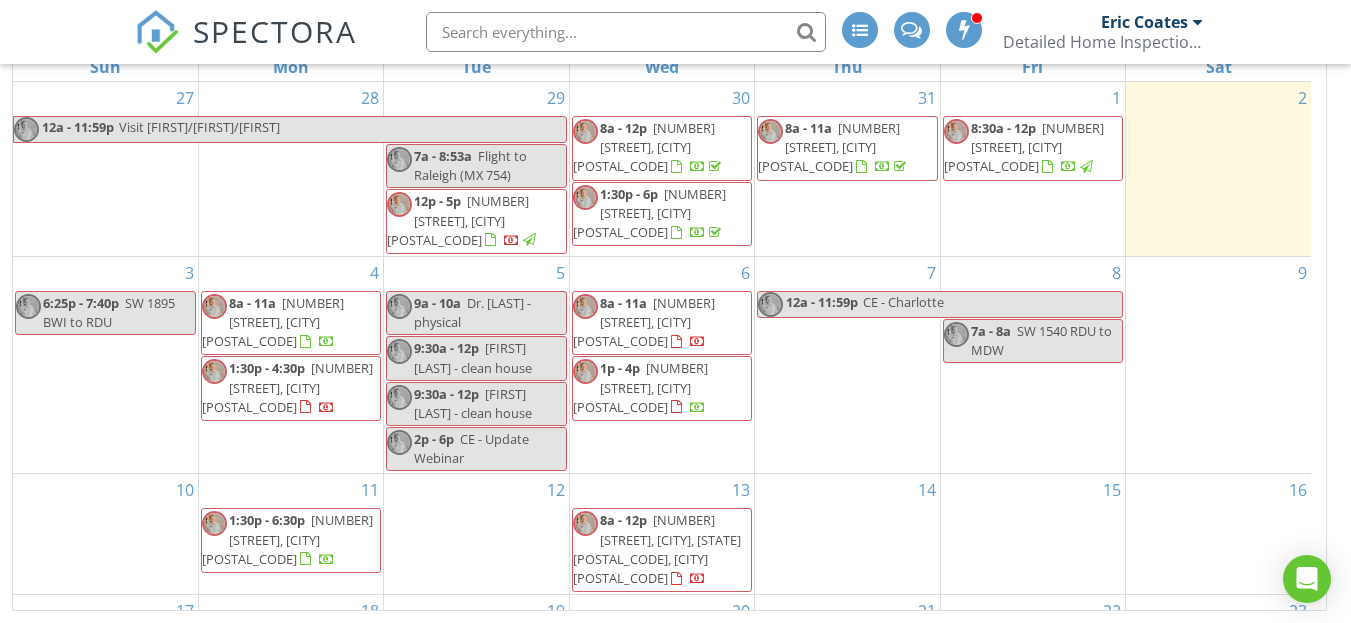 click on "[NUMBER] [STREET], [CITY], [STATE] [POSTAL_CODE], [CITY] [POSTAL_CODE]" at bounding box center (657, 549) 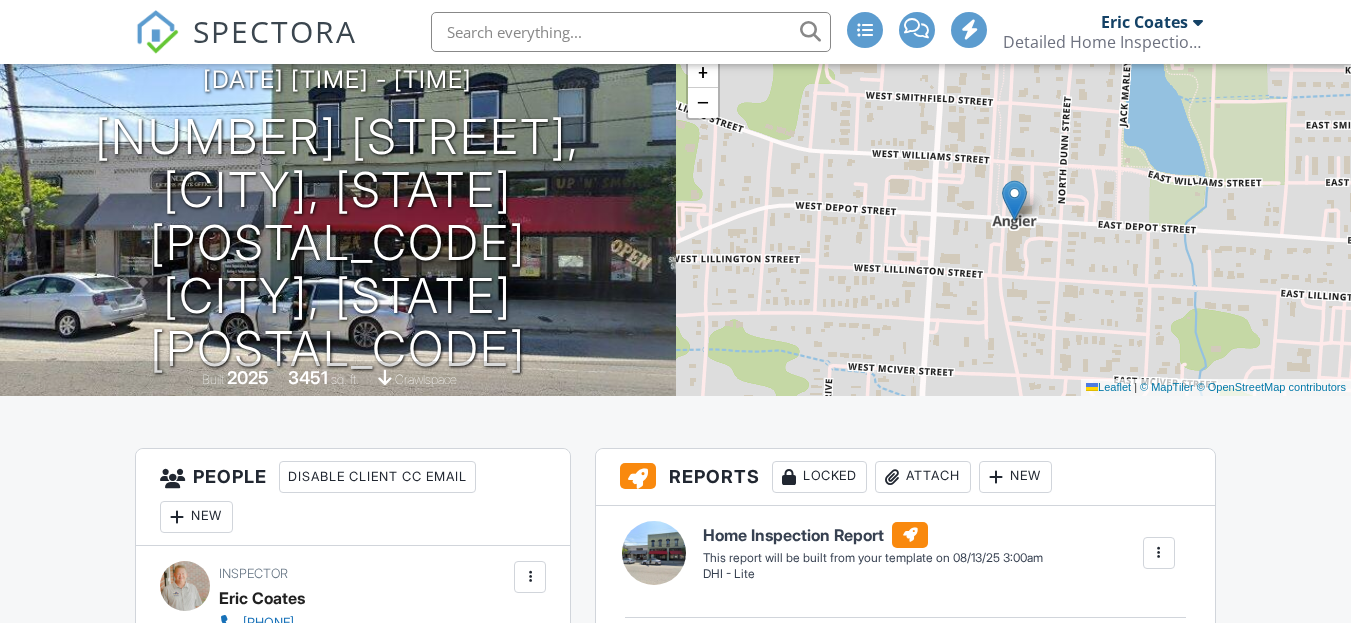scroll, scrollTop: 300, scrollLeft: 0, axis: vertical 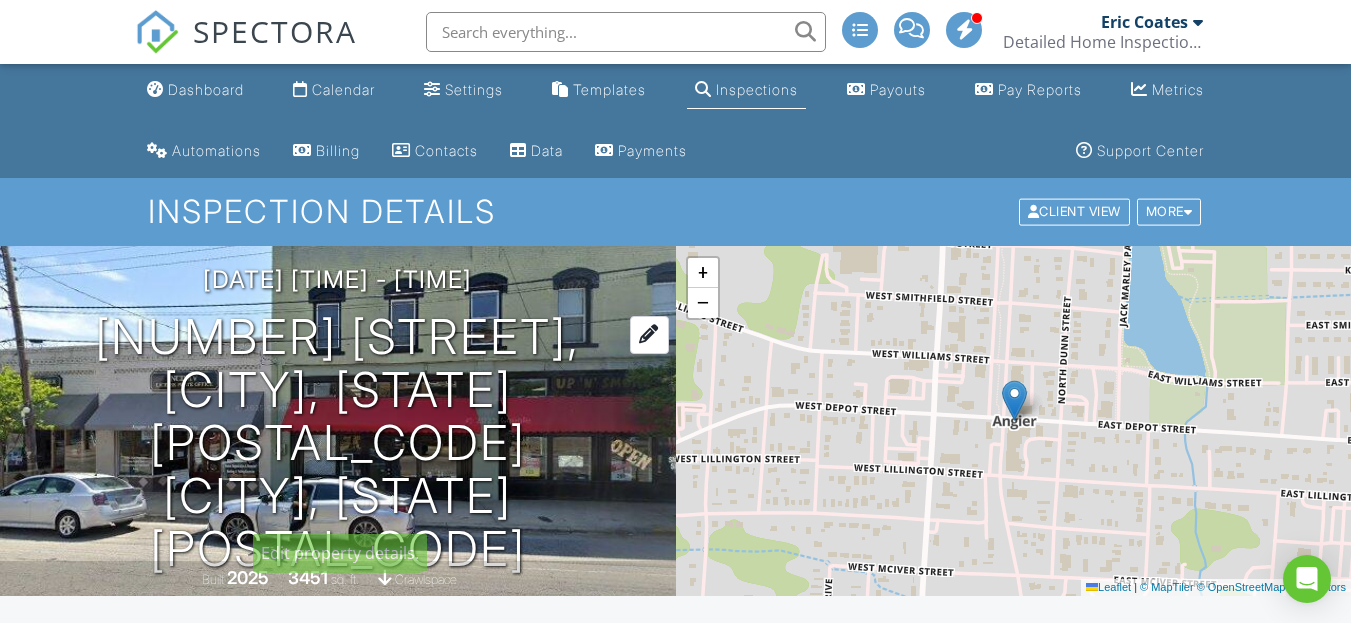 click on "[NUMBER] [STREET], [CITY], [STATE] [POSTAL_CODE]
[CITY], [STATE] [POSTAL_CODE]" at bounding box center (338, 443) 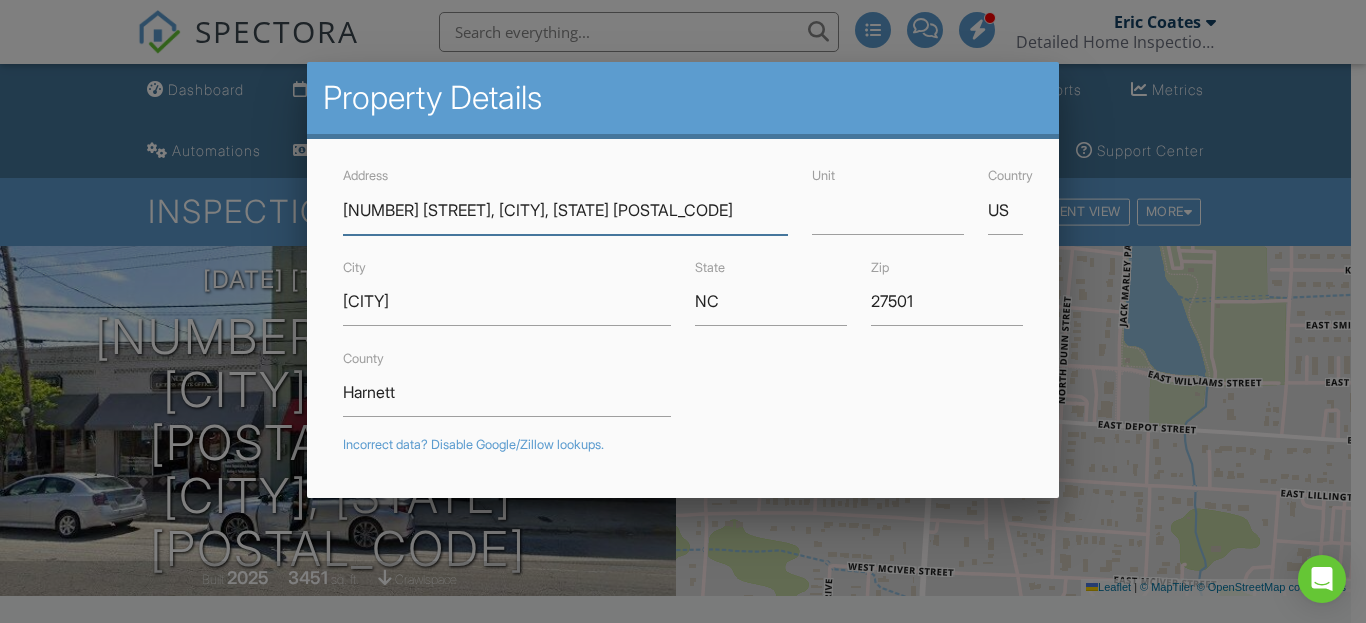 click on "31 Priming Way, Angier, NC 27501" at bounding box center (565, 210) 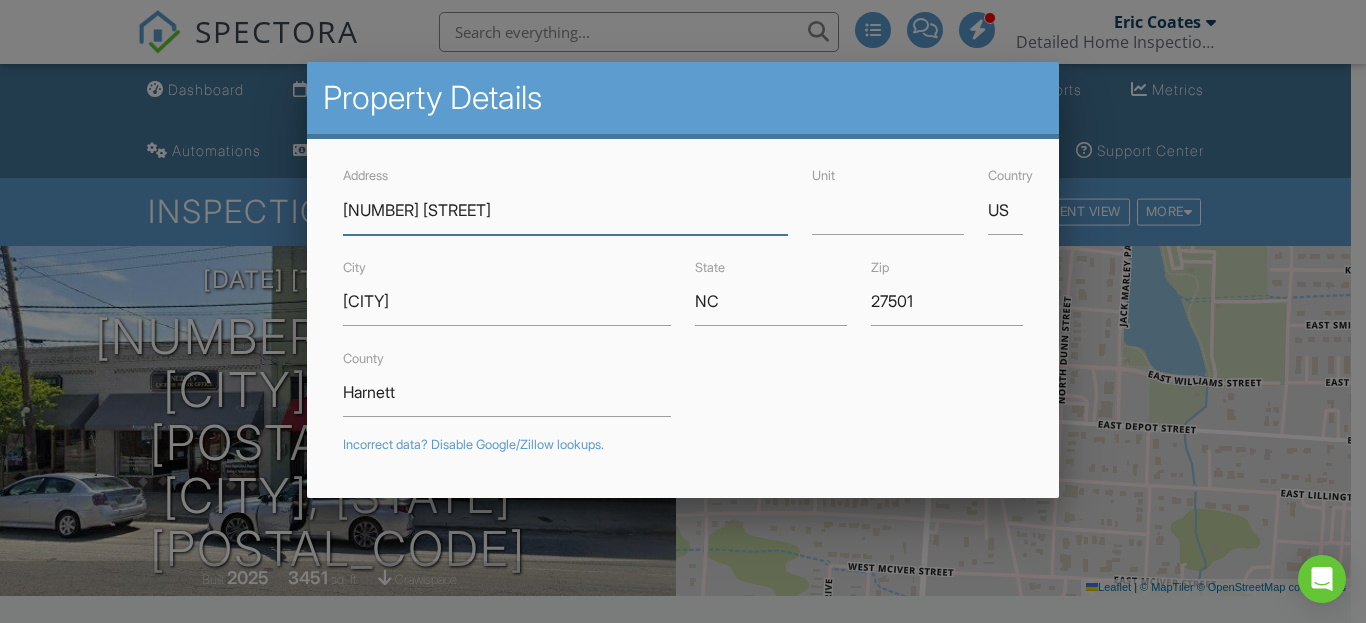 type on "[NUMBER] [STREET]" 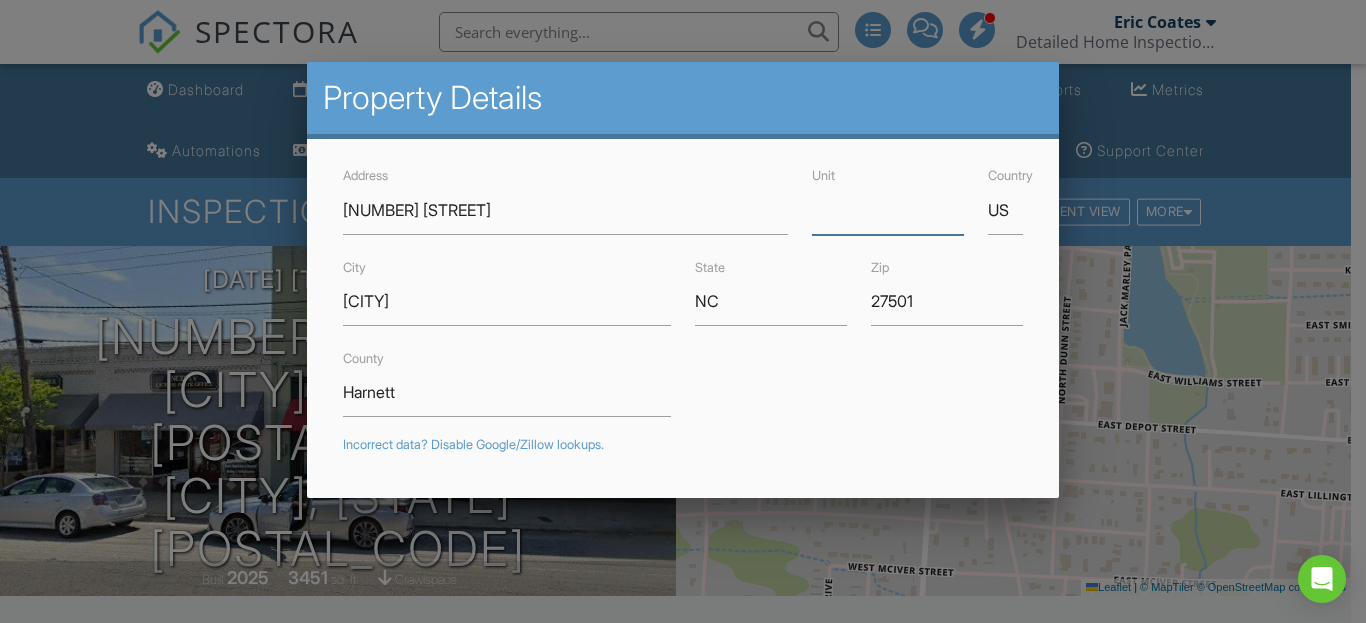 type on "q" 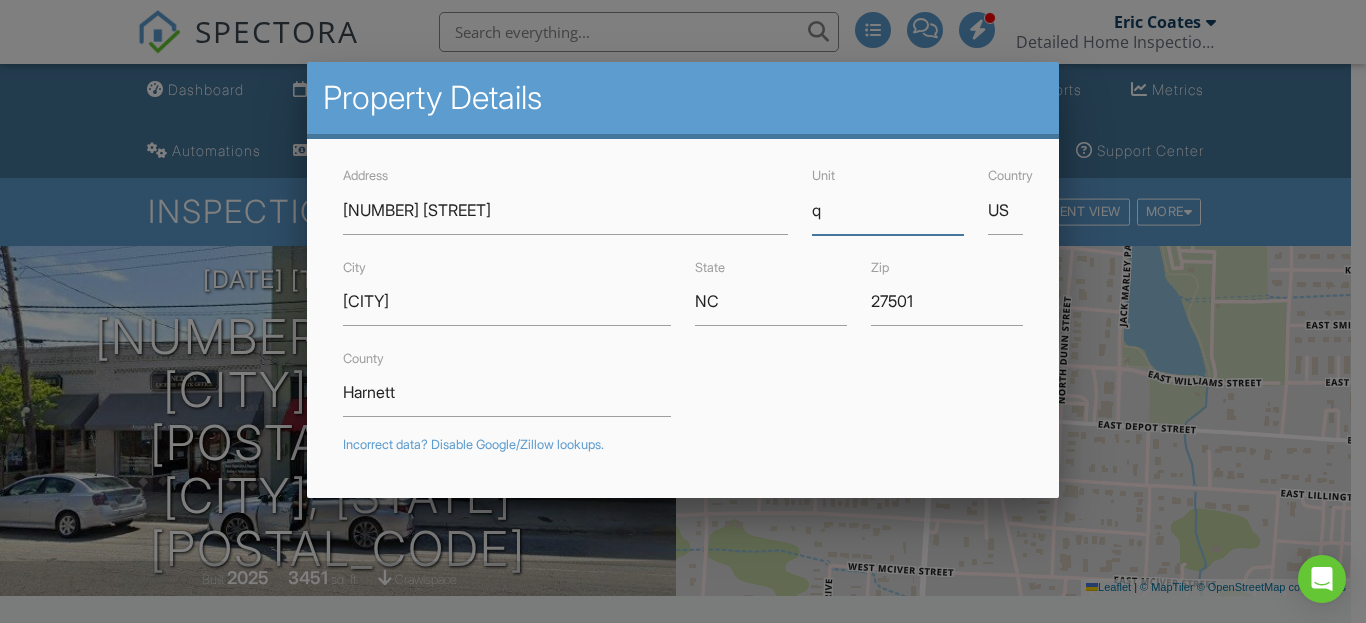 type on "35.4805515" 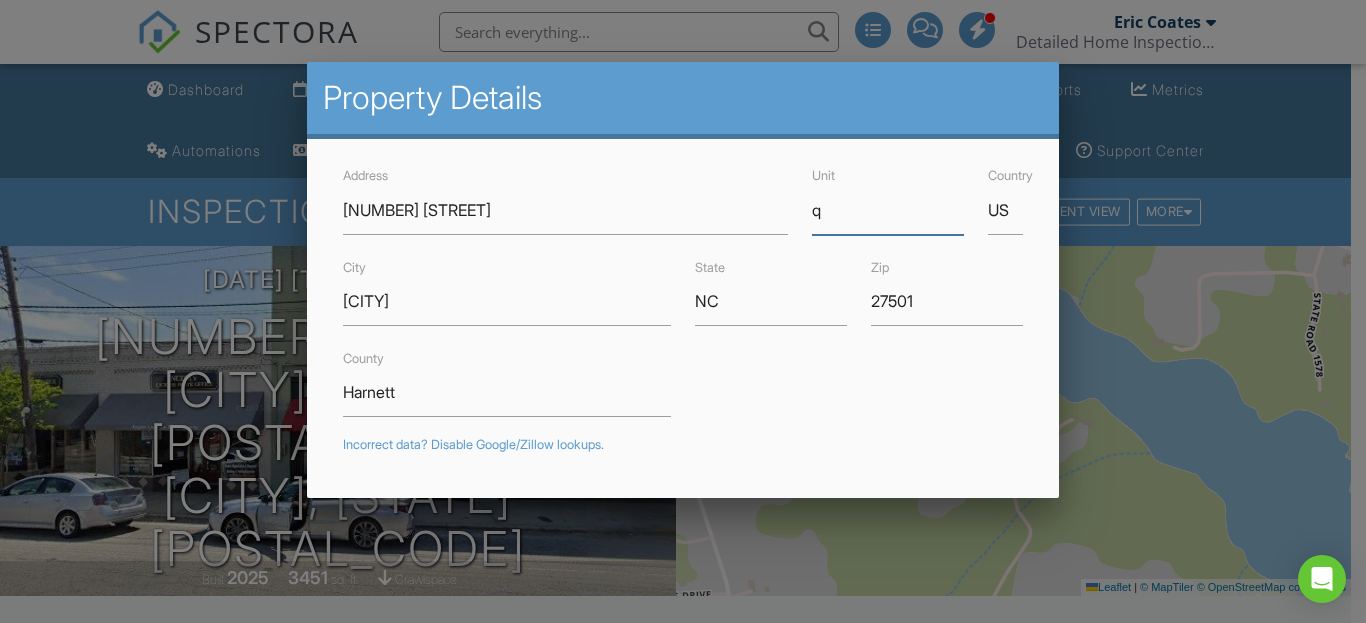 type 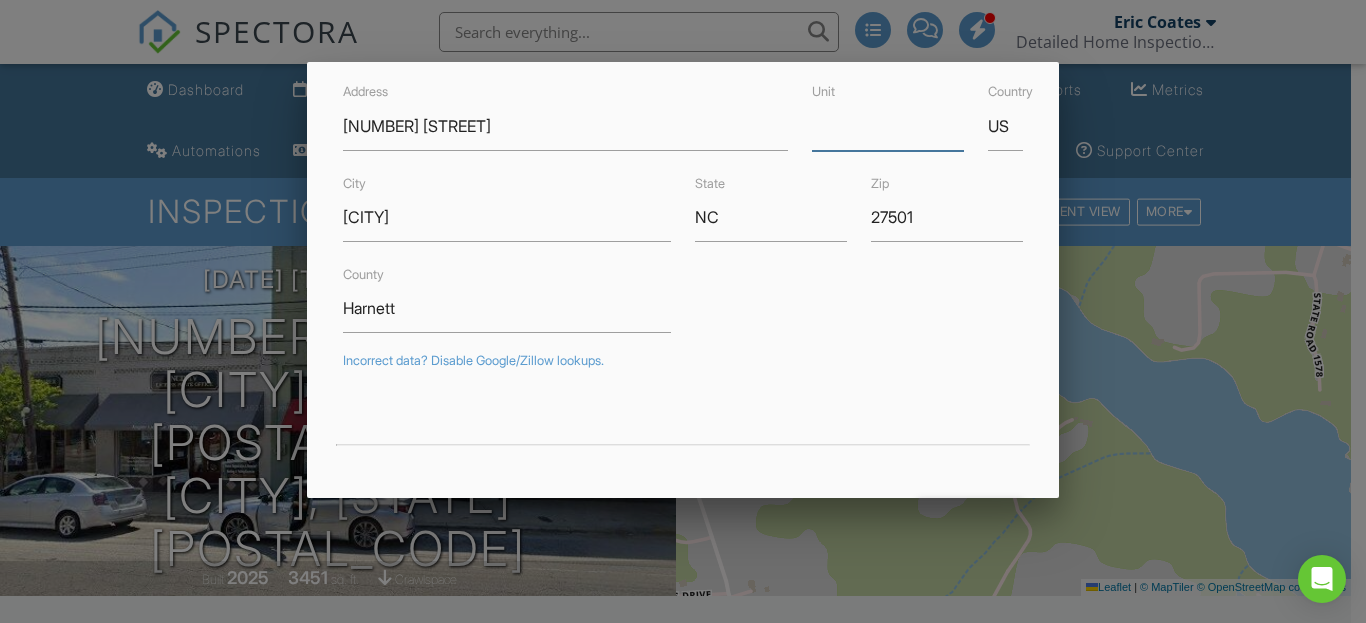 scroll, scrollTop: 179, scrollLeft: 0, axis: vertical 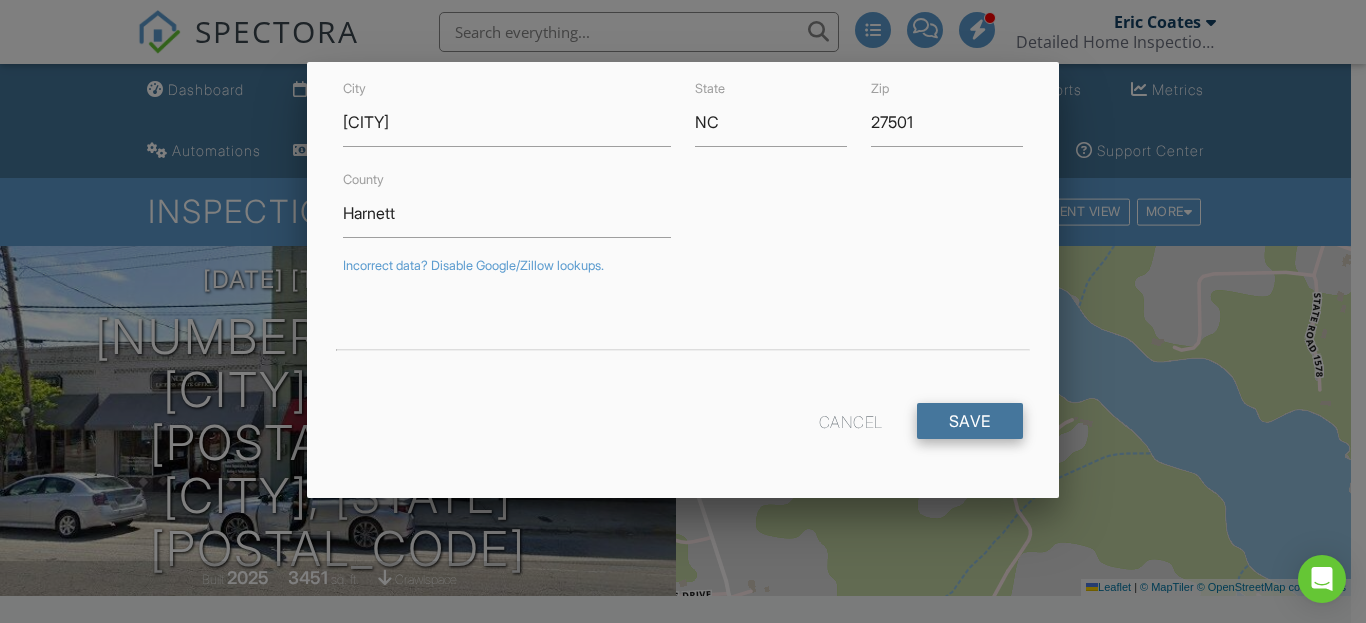 click on "Save" at bounding box center (970, 421) 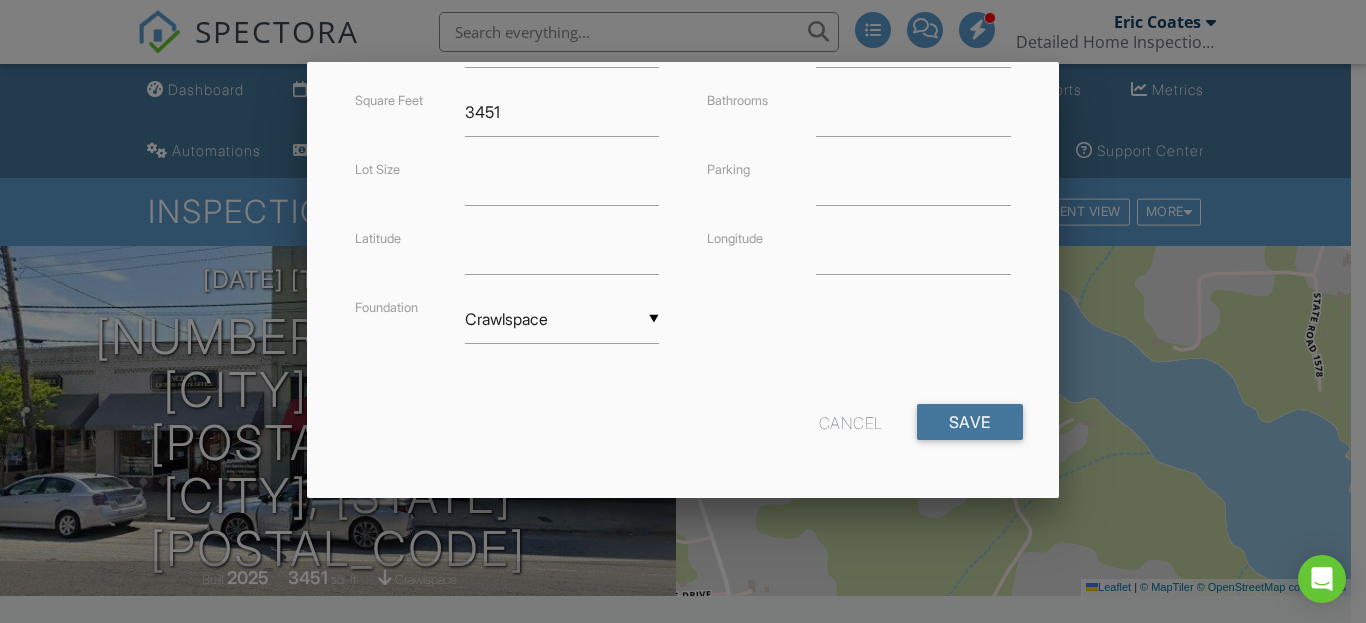 scroll, scrollTop: 564, scrollLeft: 0, axis: vertical 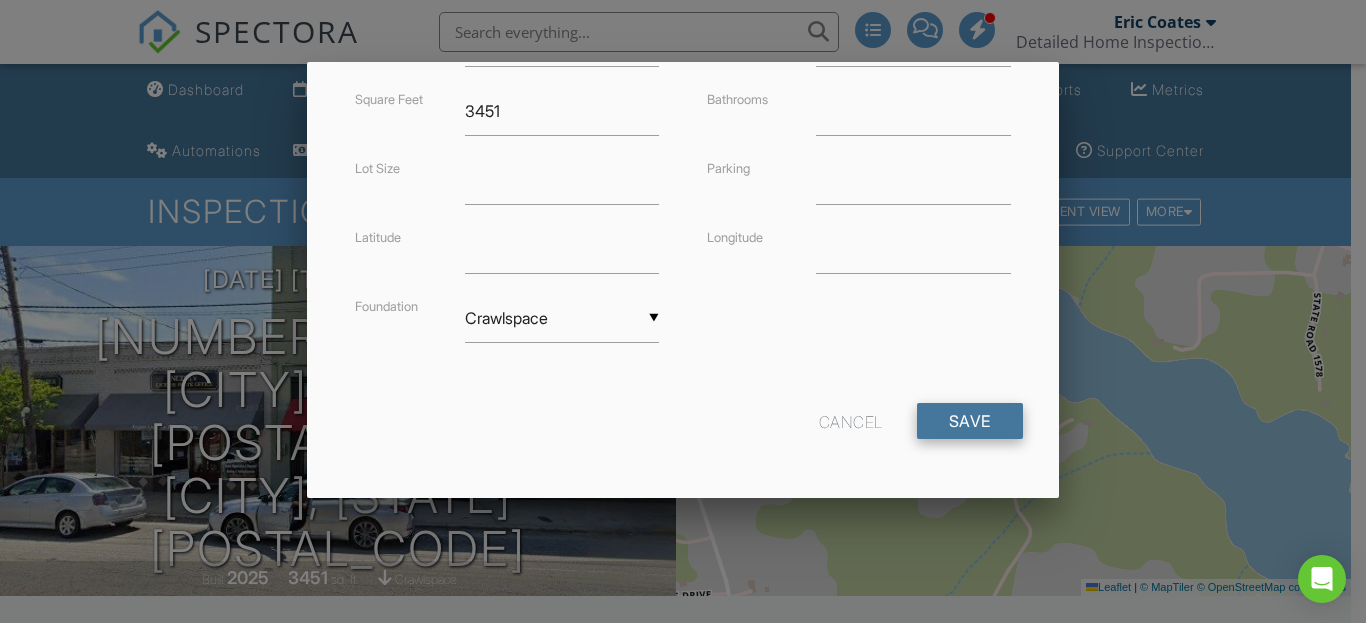 click on "Save" at bounding box center [970, 421] 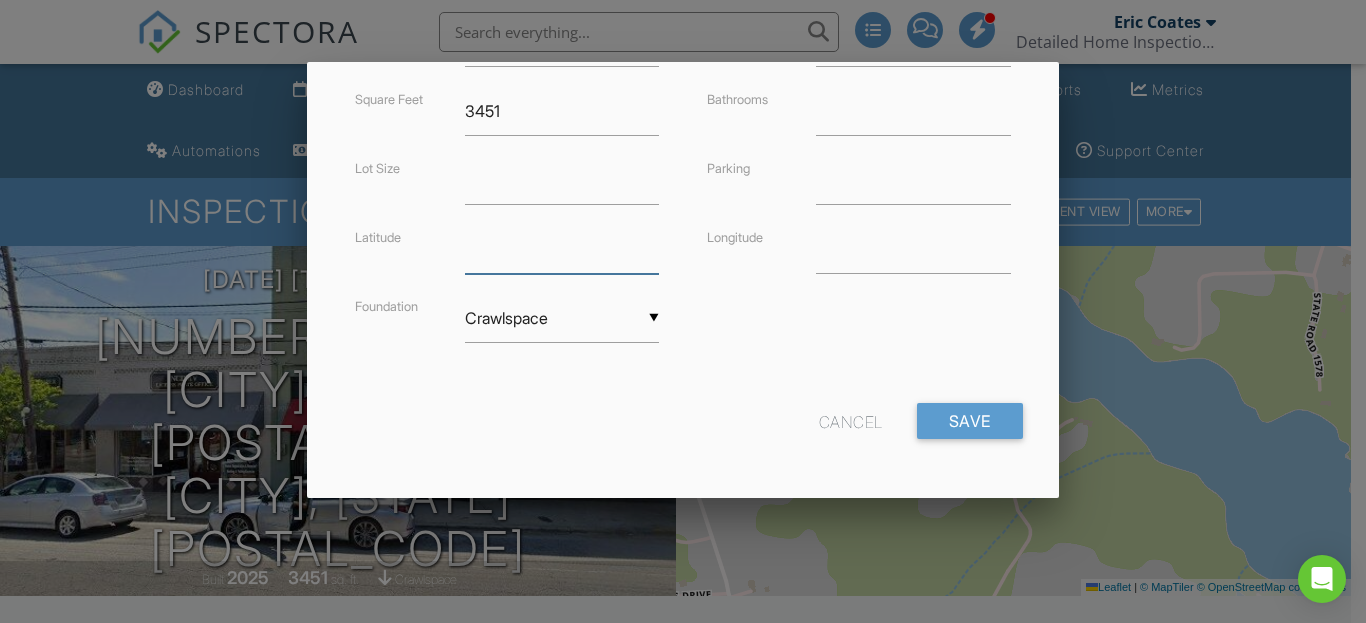 drag, startPoint x: 578, startPoint y: 259, endPoint x: 410, endPoint y: 257, distance: 168.0119 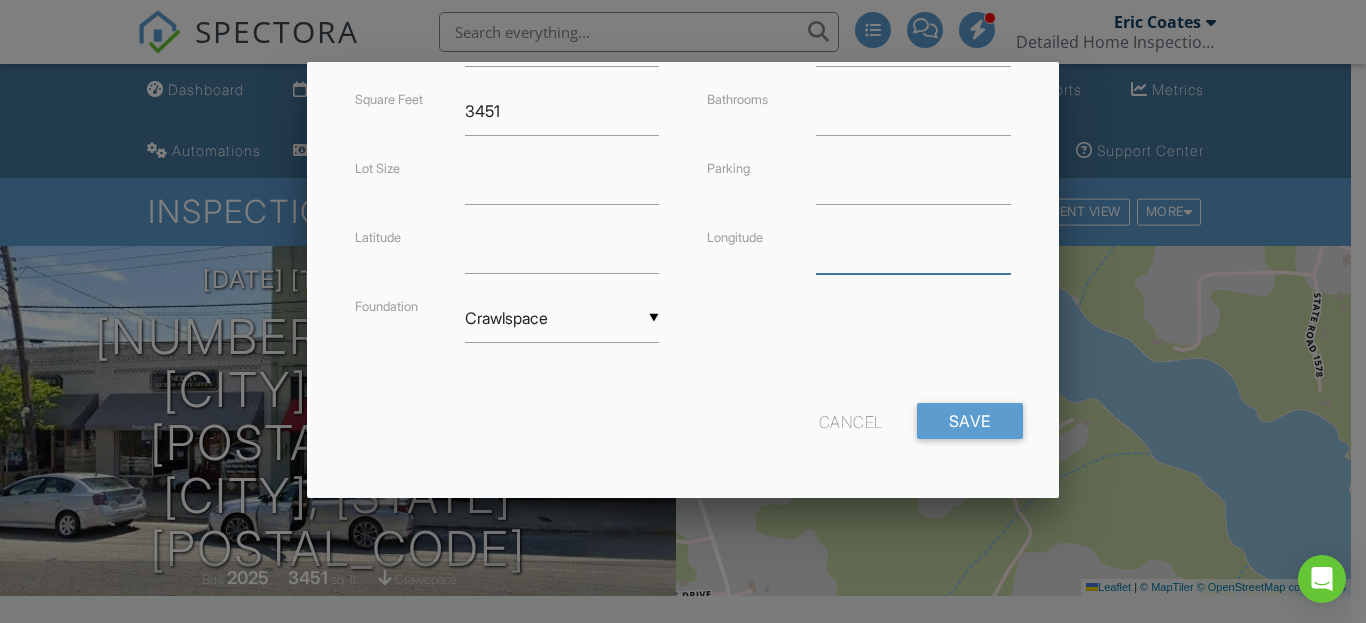 drag, startPoint x: 924, startPoint y: 237, endPoint x: 709, endPoint y: 236, distance: 215.00232 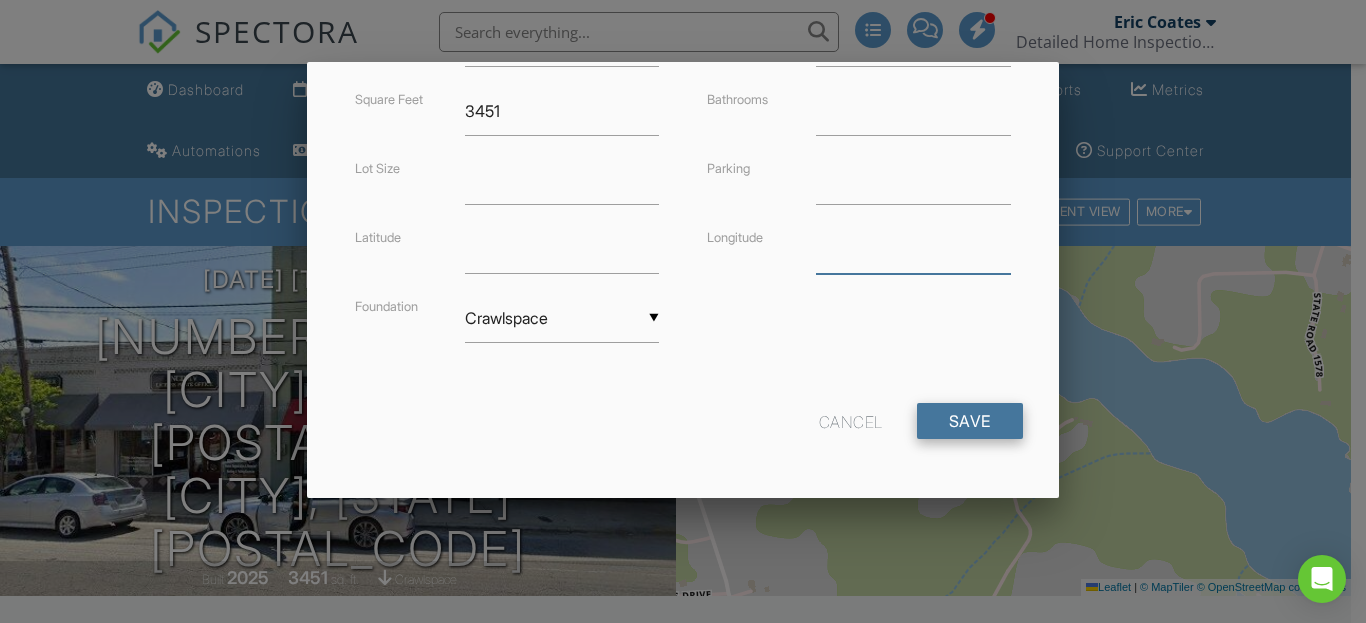 type 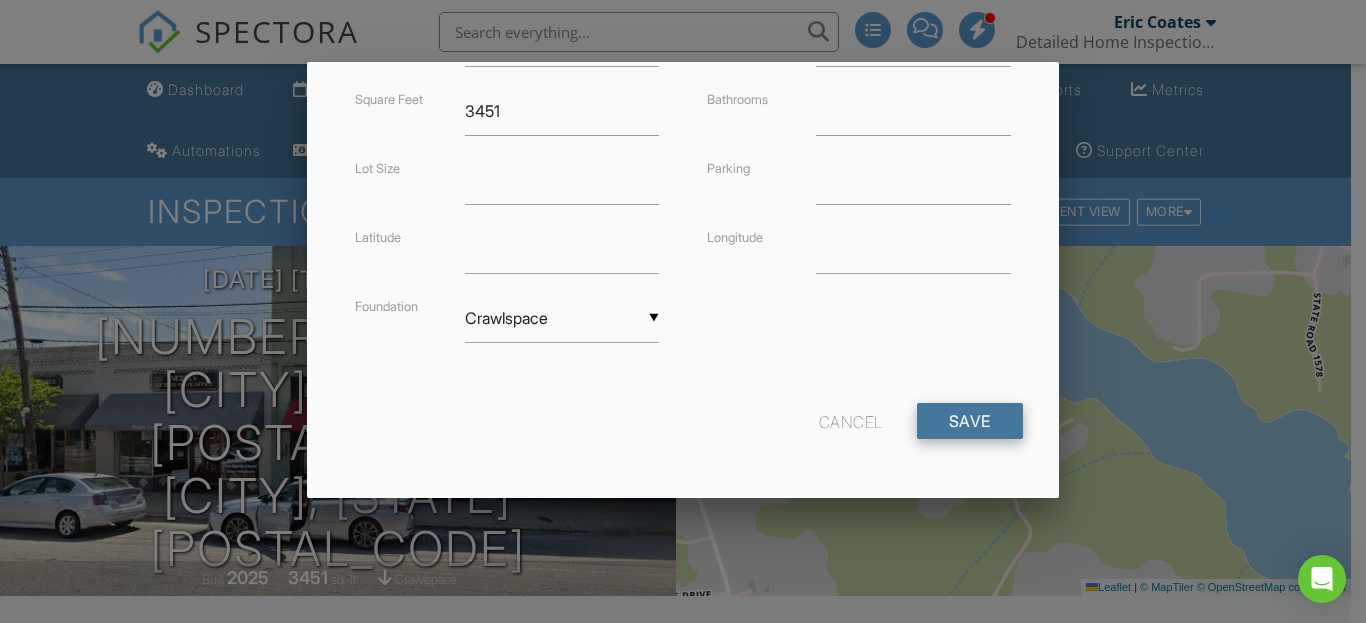 click on "Save" at bounding box center [970, 421] 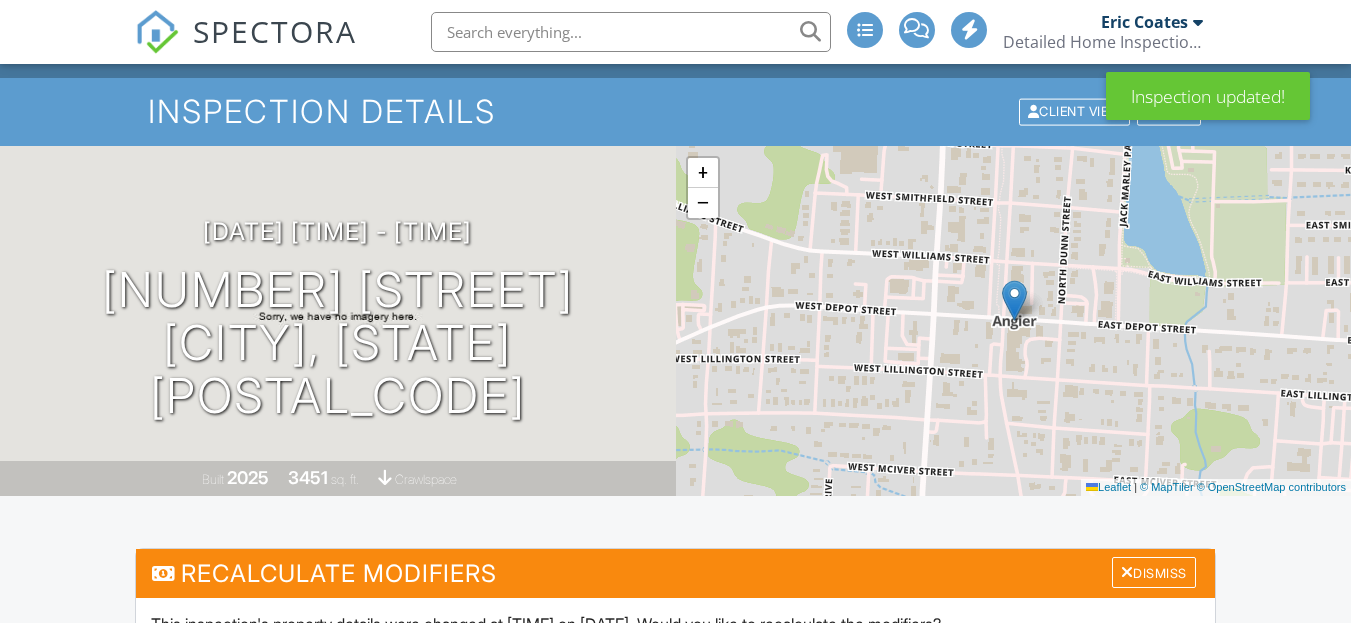 scroll, scrollTop: 100, scrollLeft: 0, axis: vertical 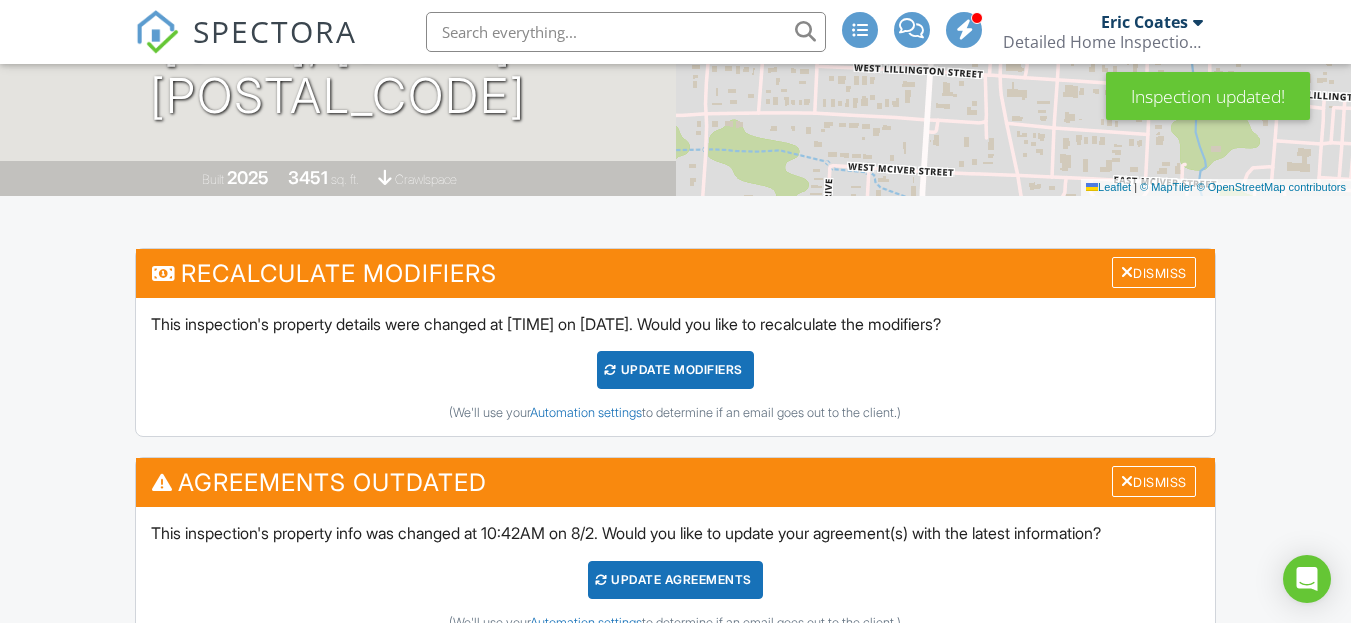 click on "UPDATE Modifiers" at bounding box center (675, 370) 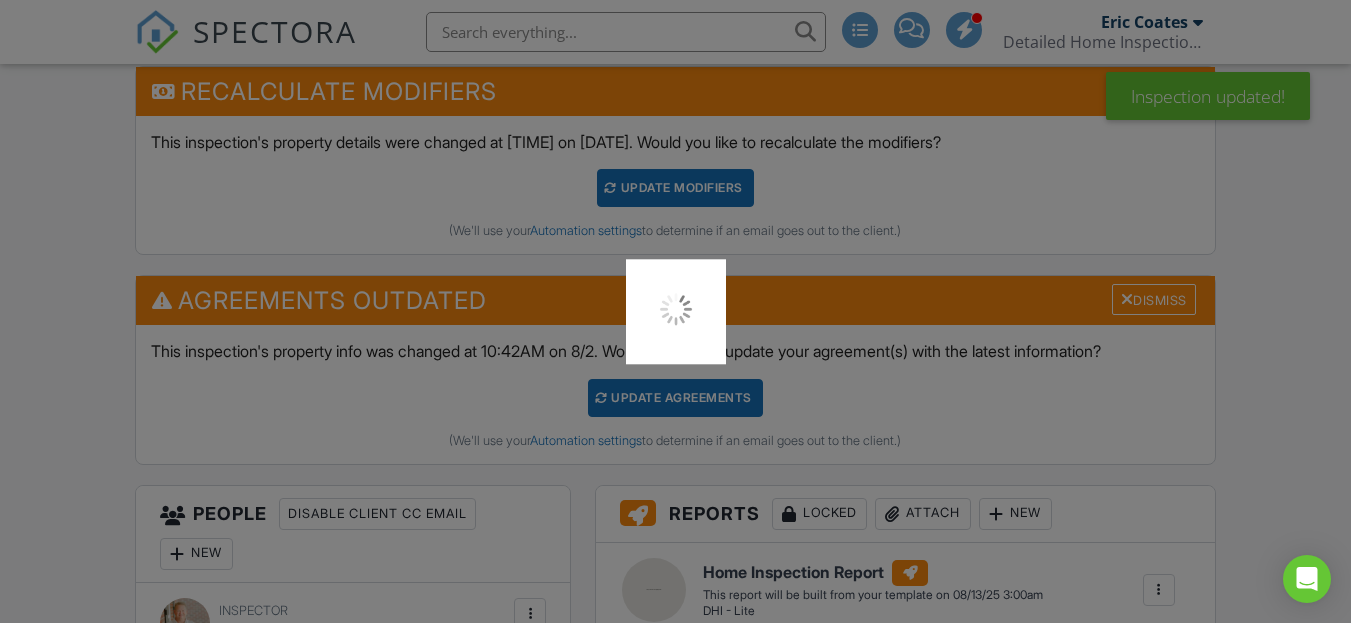 scroll, scrollTop: 600, scrollLeft: 0, axis: vertical 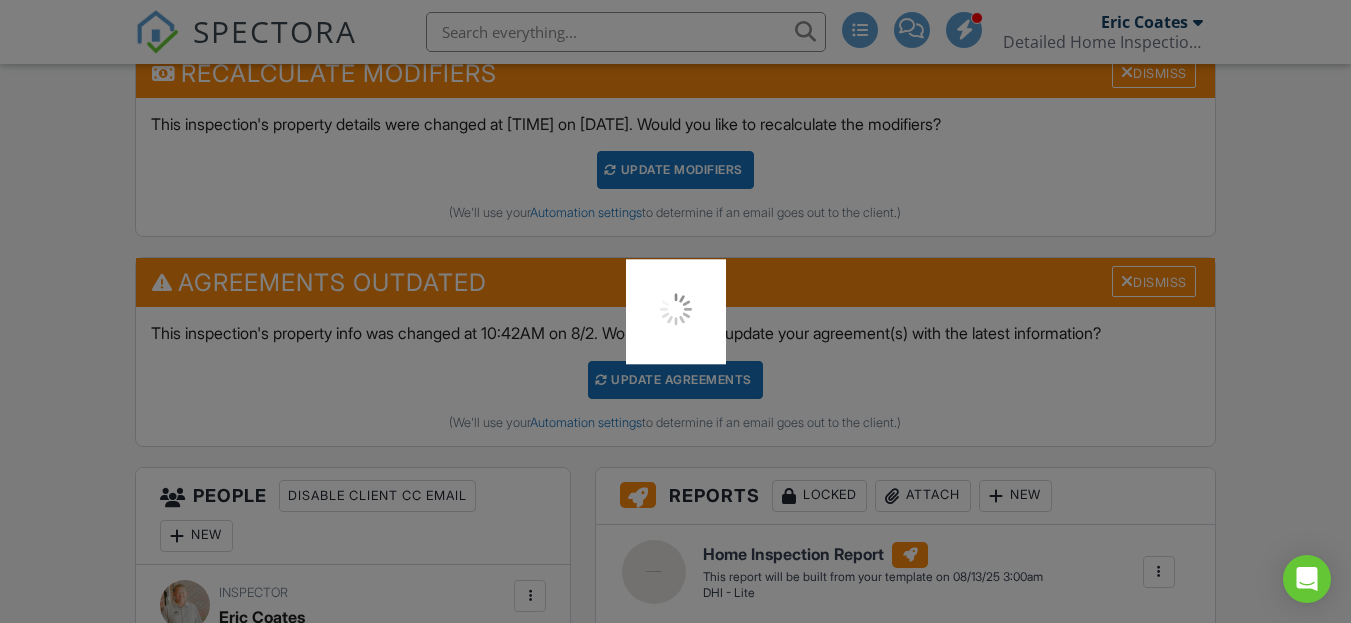 click at bounding box center (675, 311) 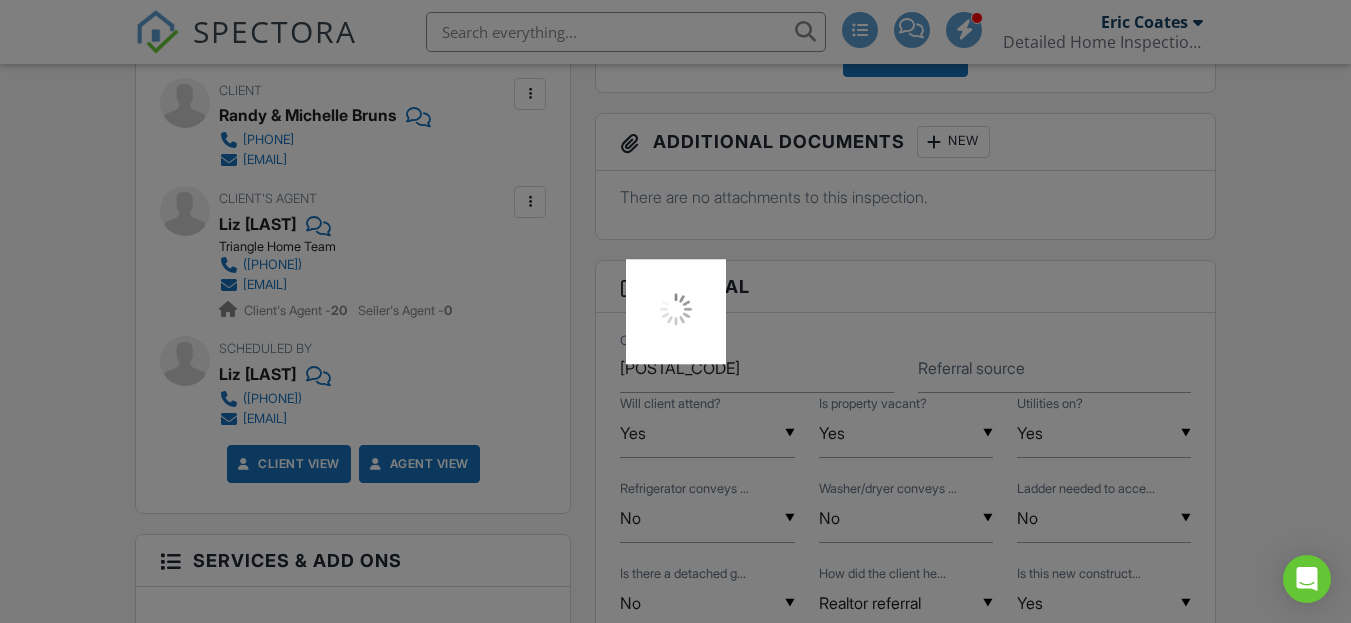 scroll, scrollTop: 1400, scrollLeft: 0, axis: vertical 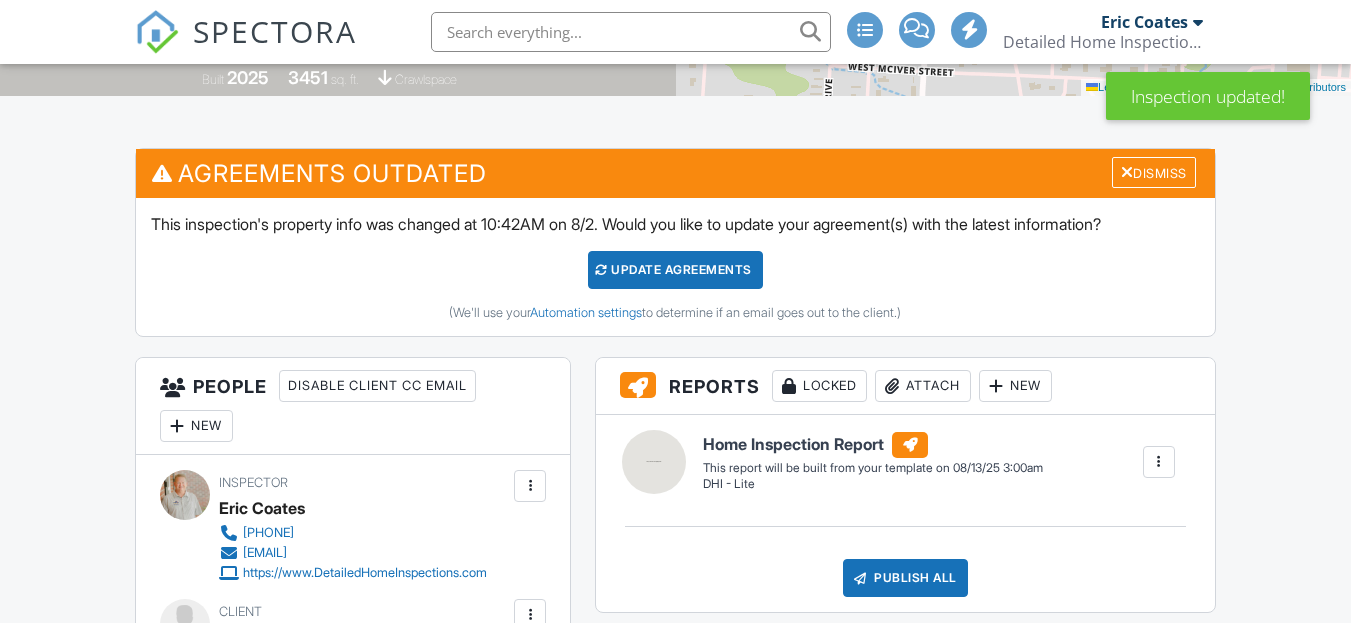 click on "Update Agreements" at bounding box center (675, 270) 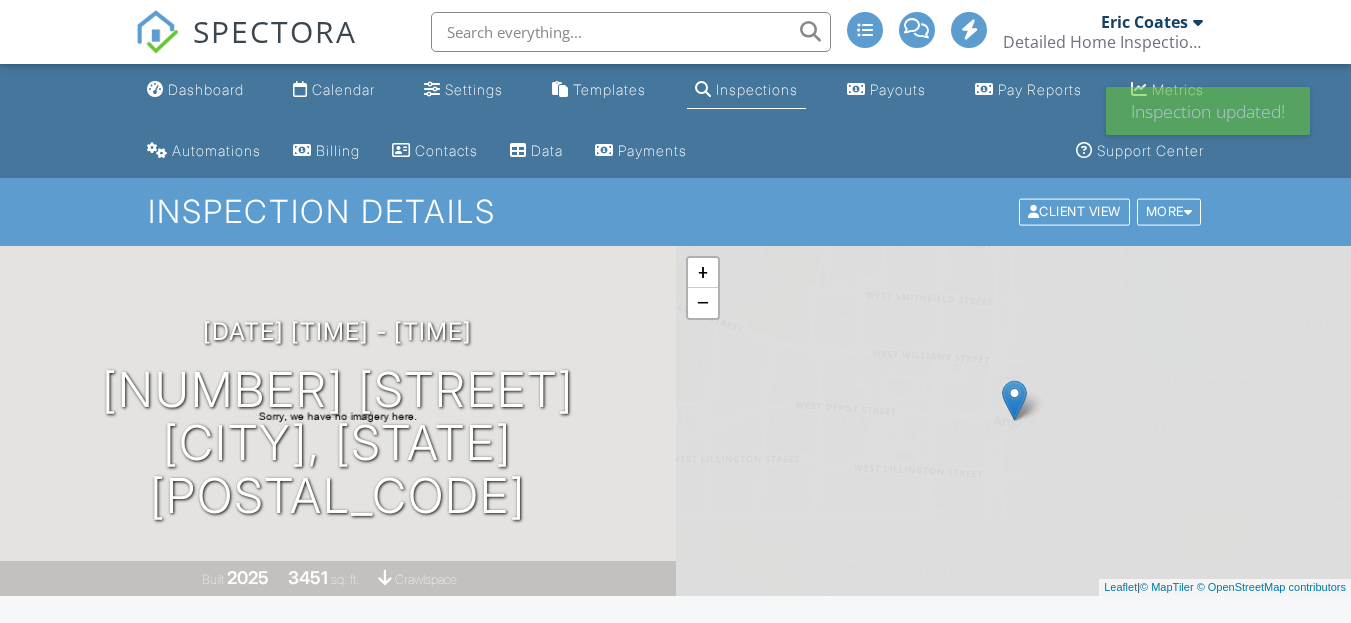 scroll, scrollTop: 0, scrollLeft: 0, axis: both 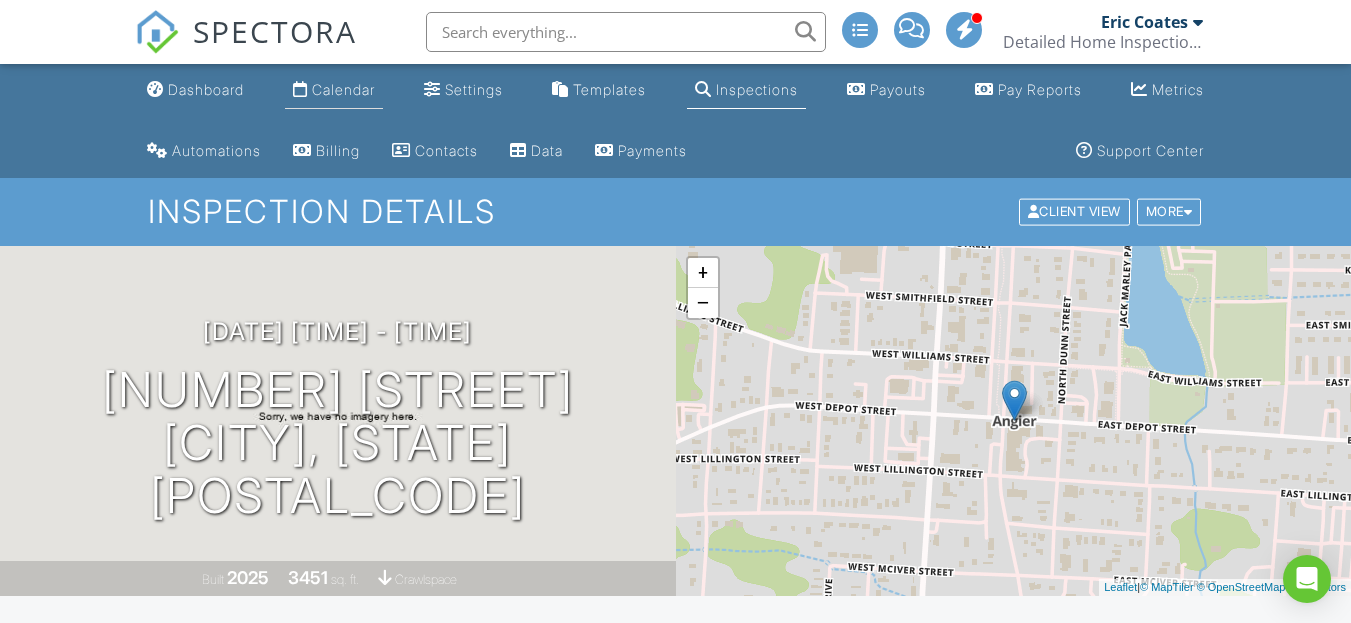 click on "Calendar" at bounding box center [343, 89] 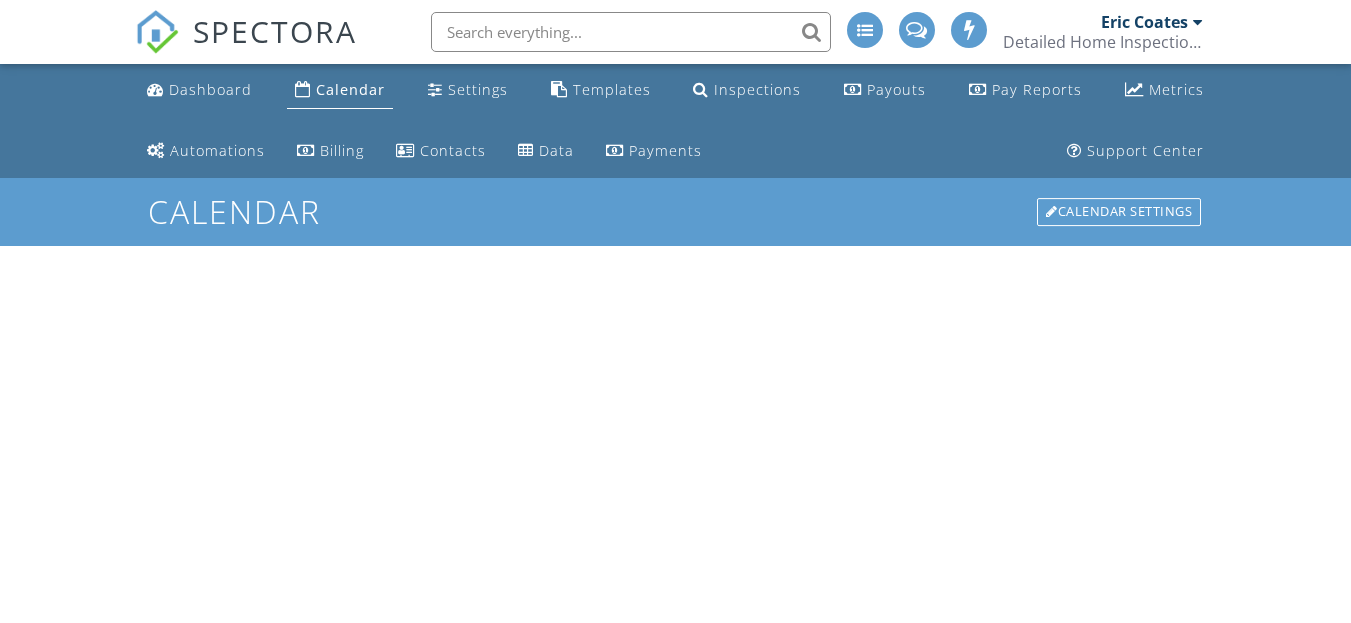scroll, scrollTop: 0, scrollLeft: 0, axis: both 